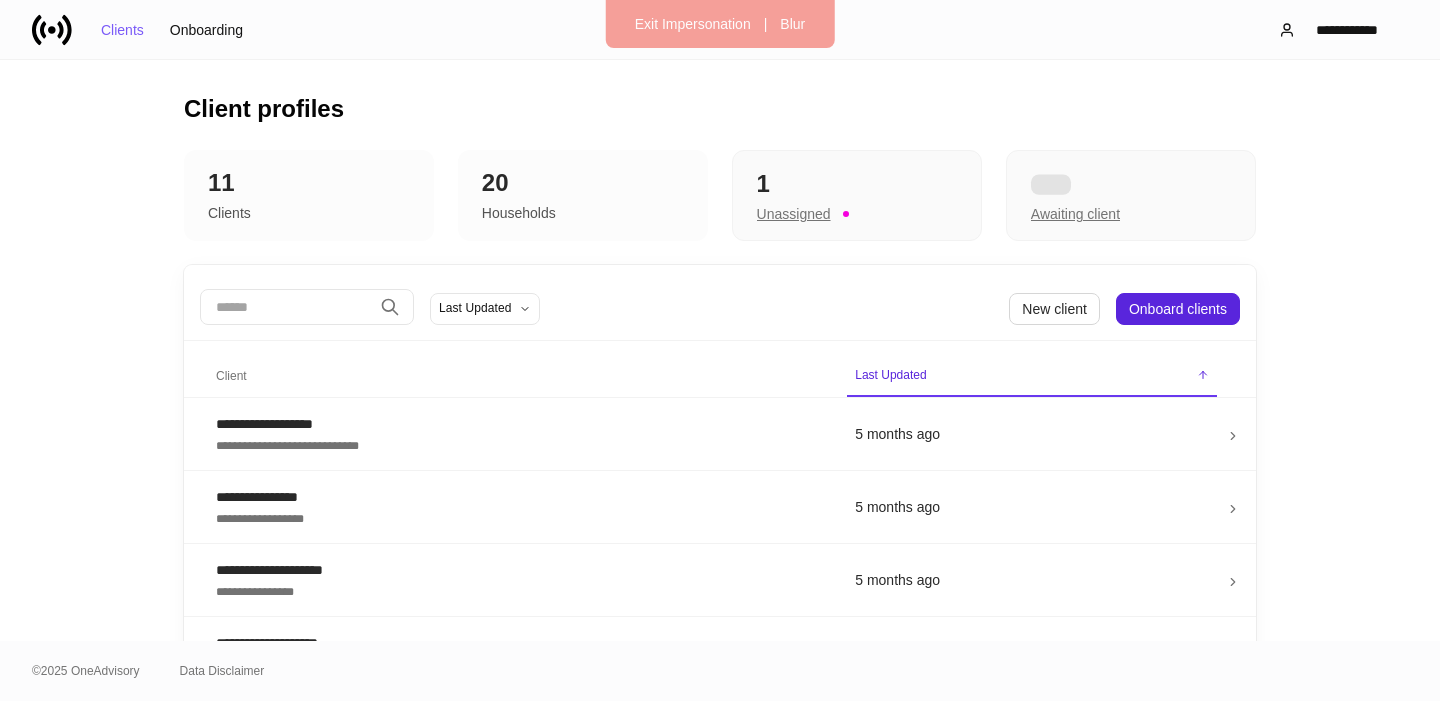 scroll, scrollTop: 0, scrollLeft: 0, axis: both 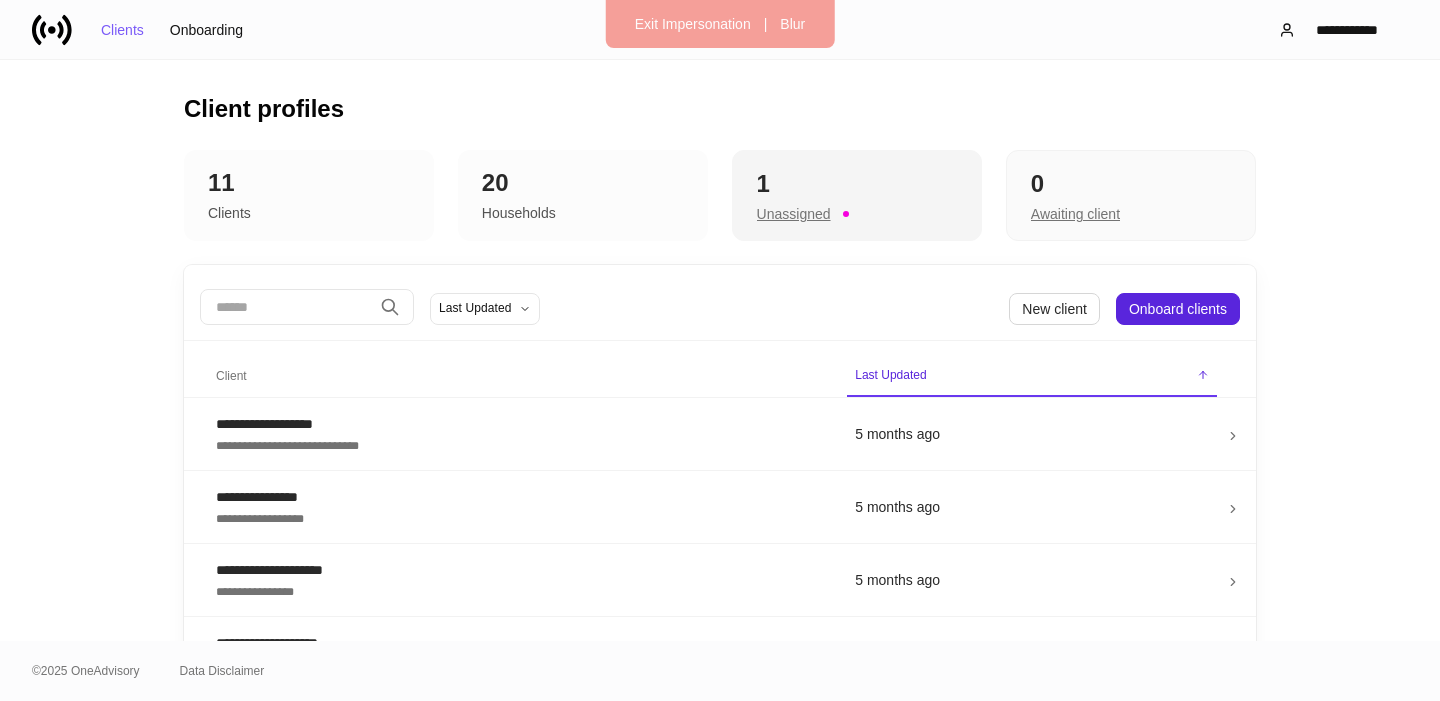 click on "Unassigned" at bounding box center [794, 214] 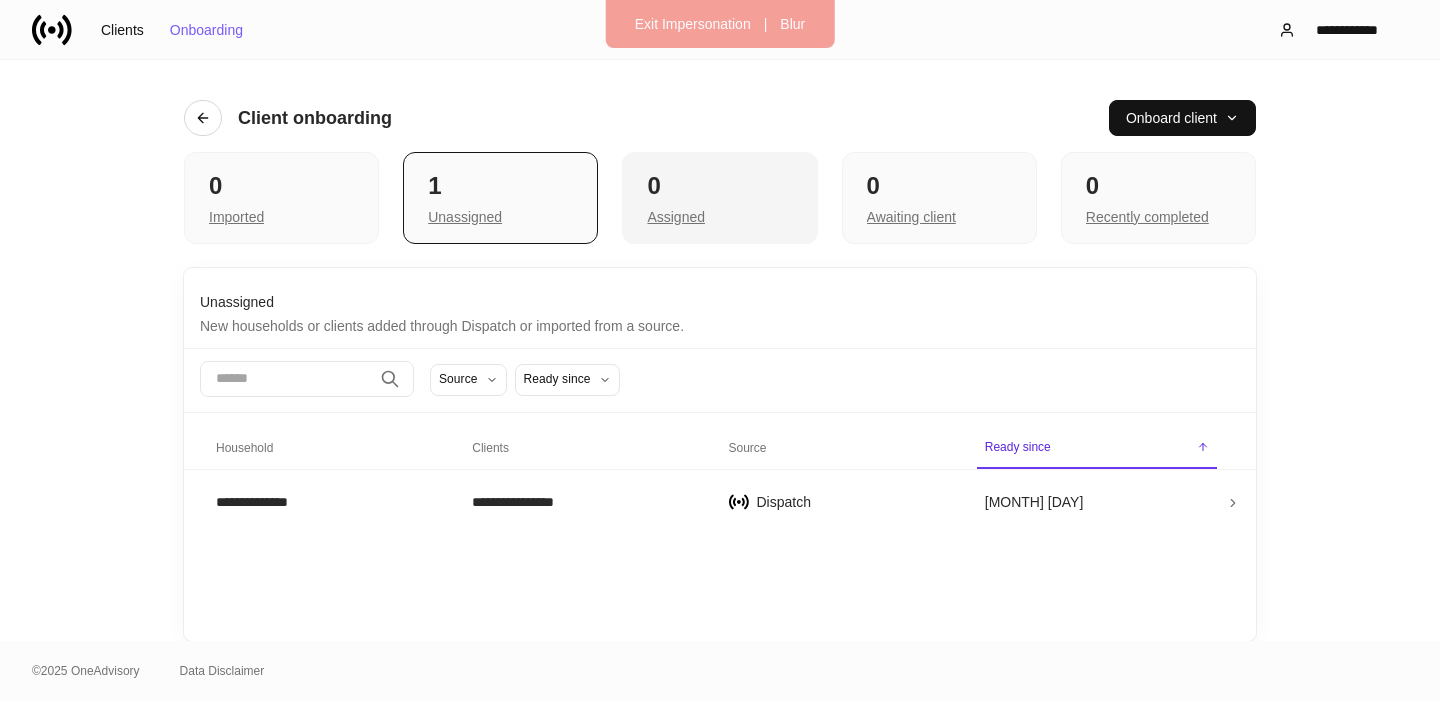 click on "Assigned" at bounding box center [281, 215] 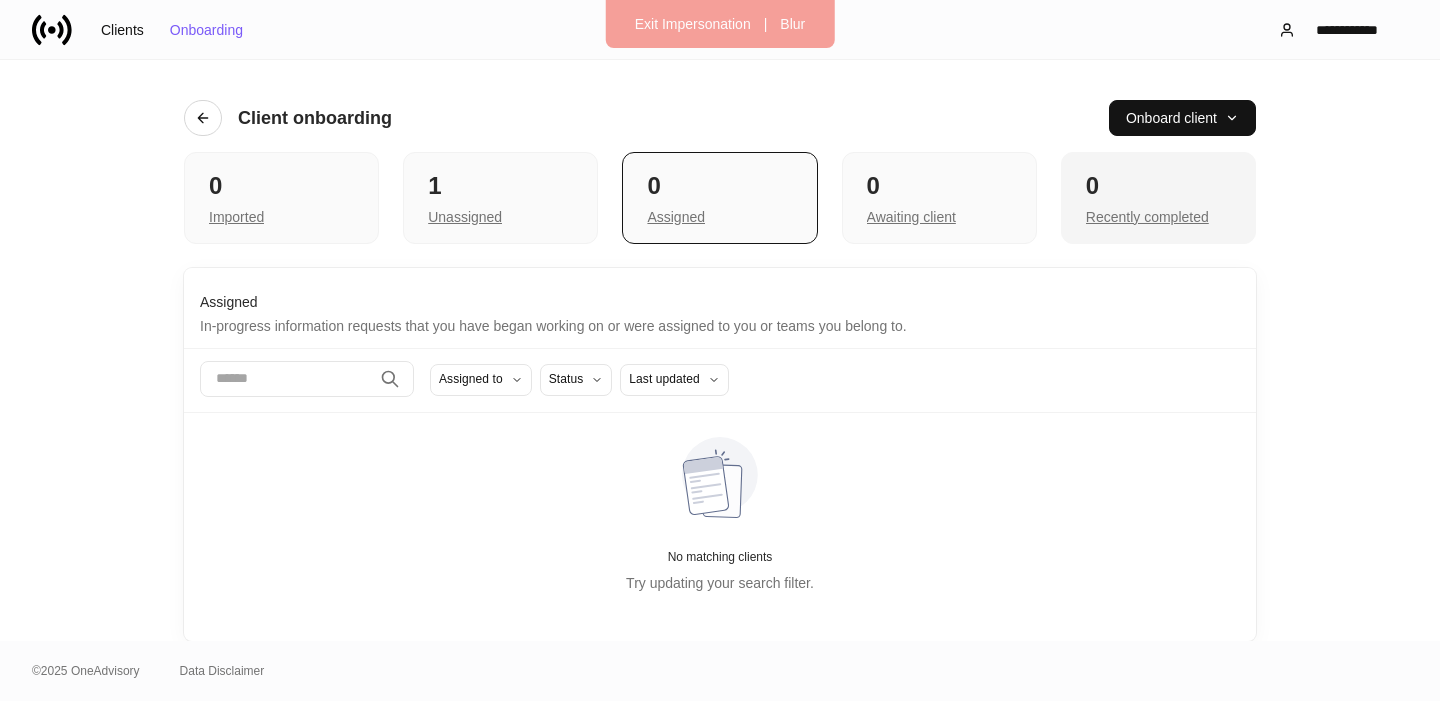 click on "Recently completed" at bounding box center (236, 217) 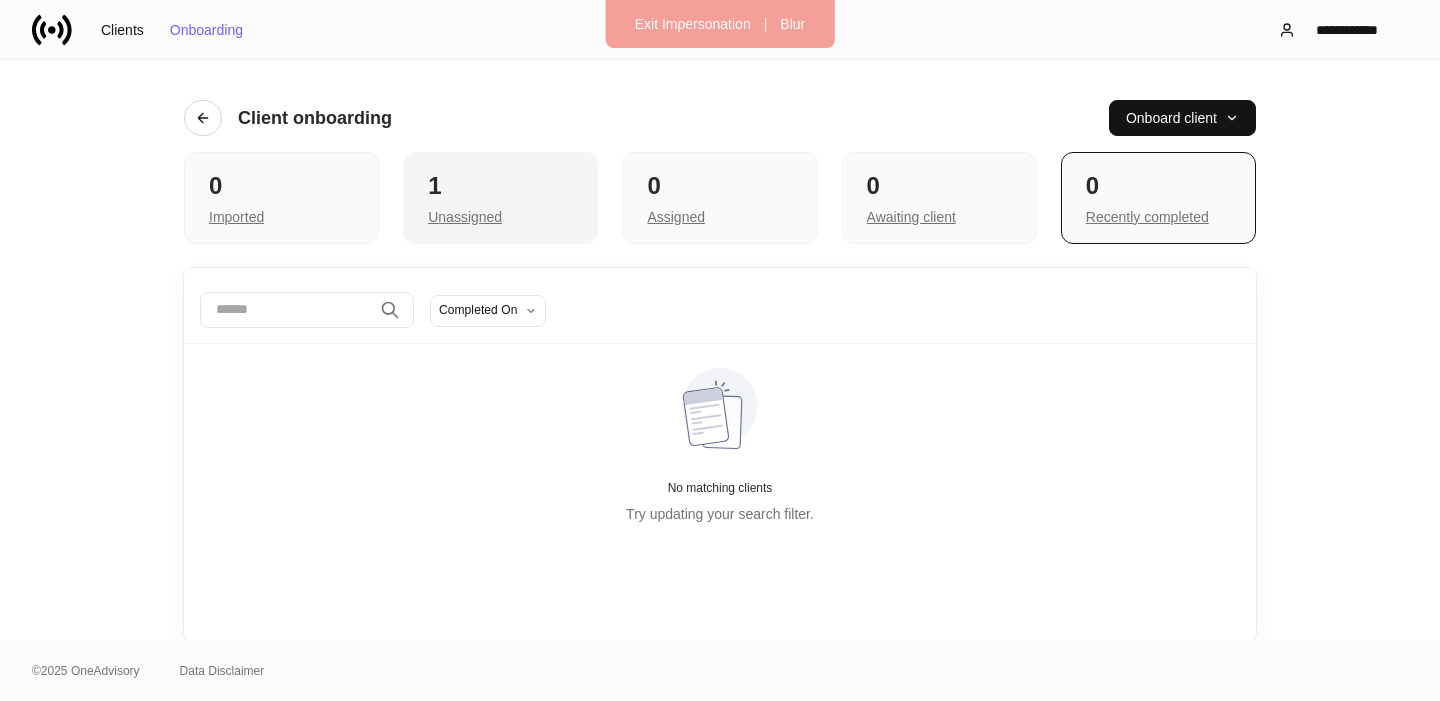 click on "1 Unassigned" at bounding box center (500, 198) 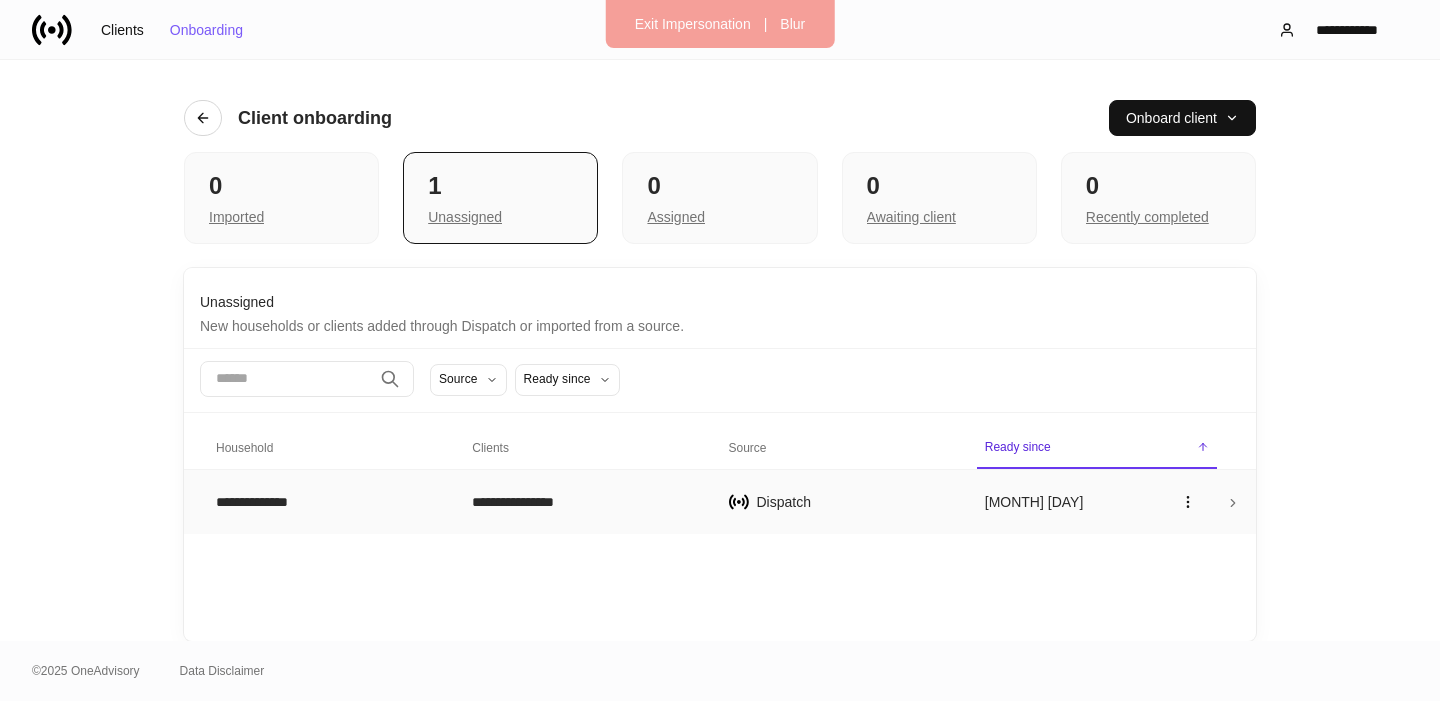 click on "**********" at bounding box center (584, 502) 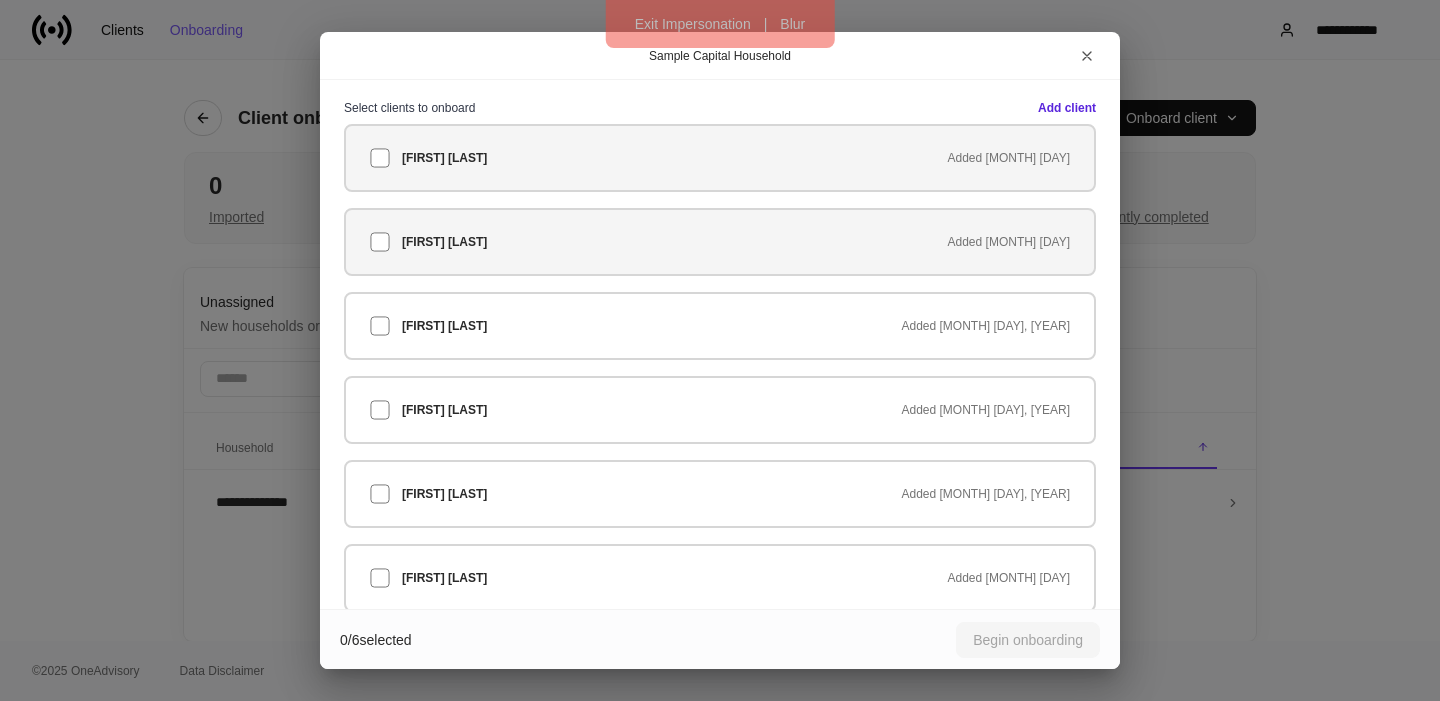 drag, startPoint x: 489, startPoint y: 168, endPoint x: 553, endPoint y: 231, distance: 89.80534 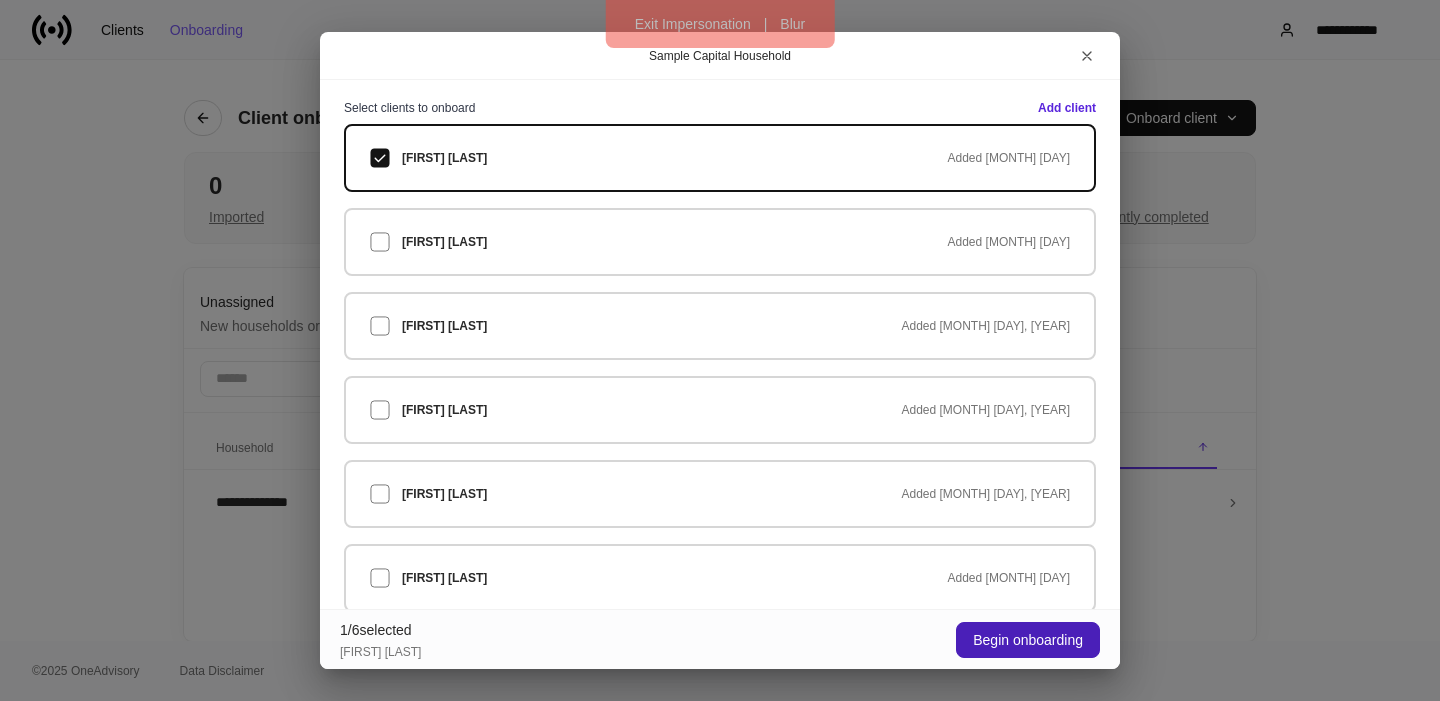 click on "Begin onboarding" at bounding box center [1028, 640] 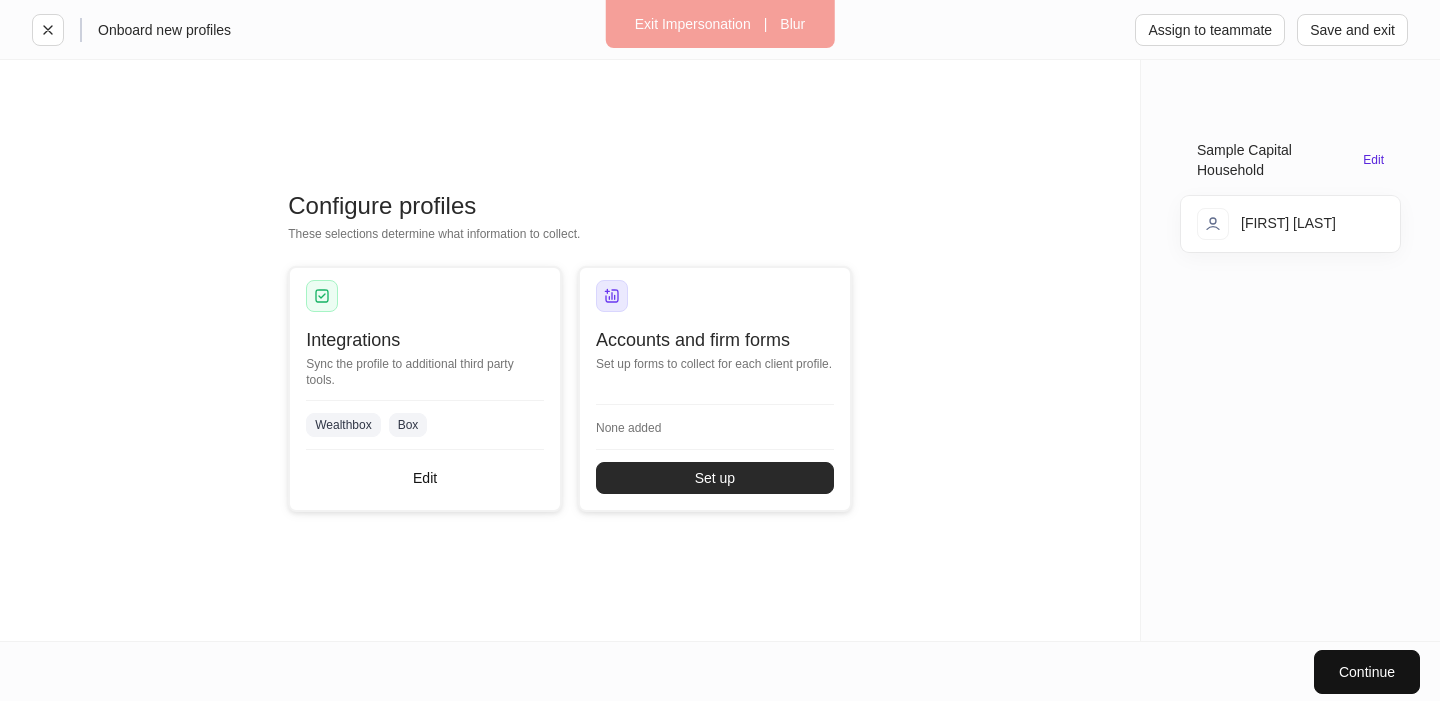 click on "Set up" at bounding box center [715, 478] 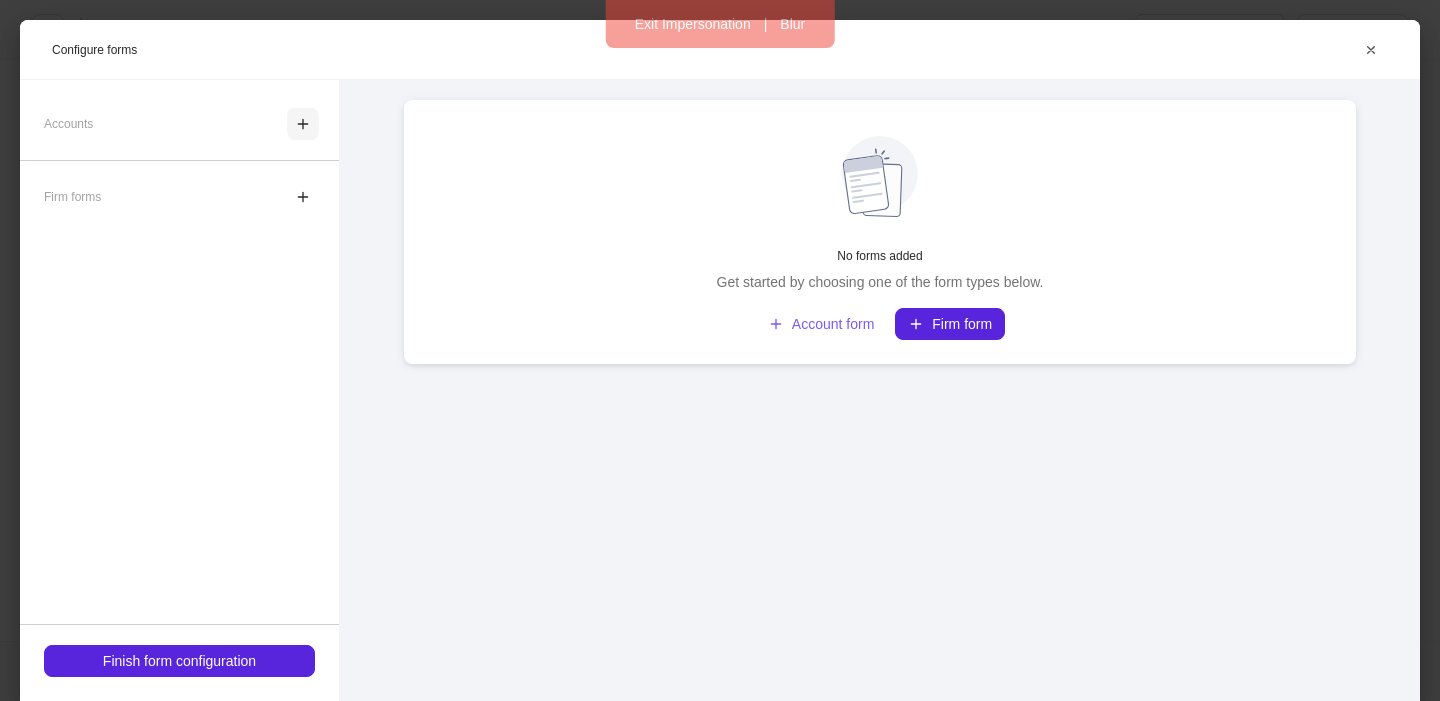 click at bounding box center [303, 124] 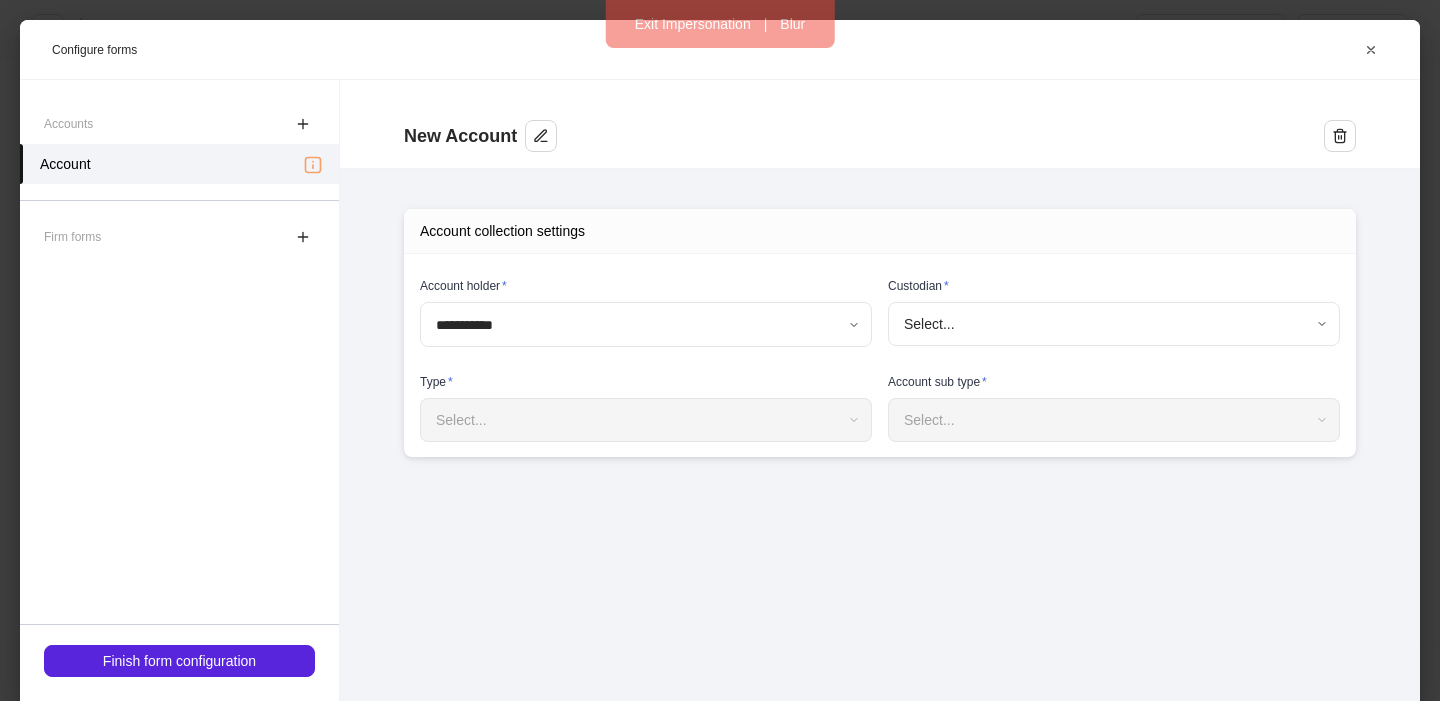 click on "**********" at bounding box center (720, 350) 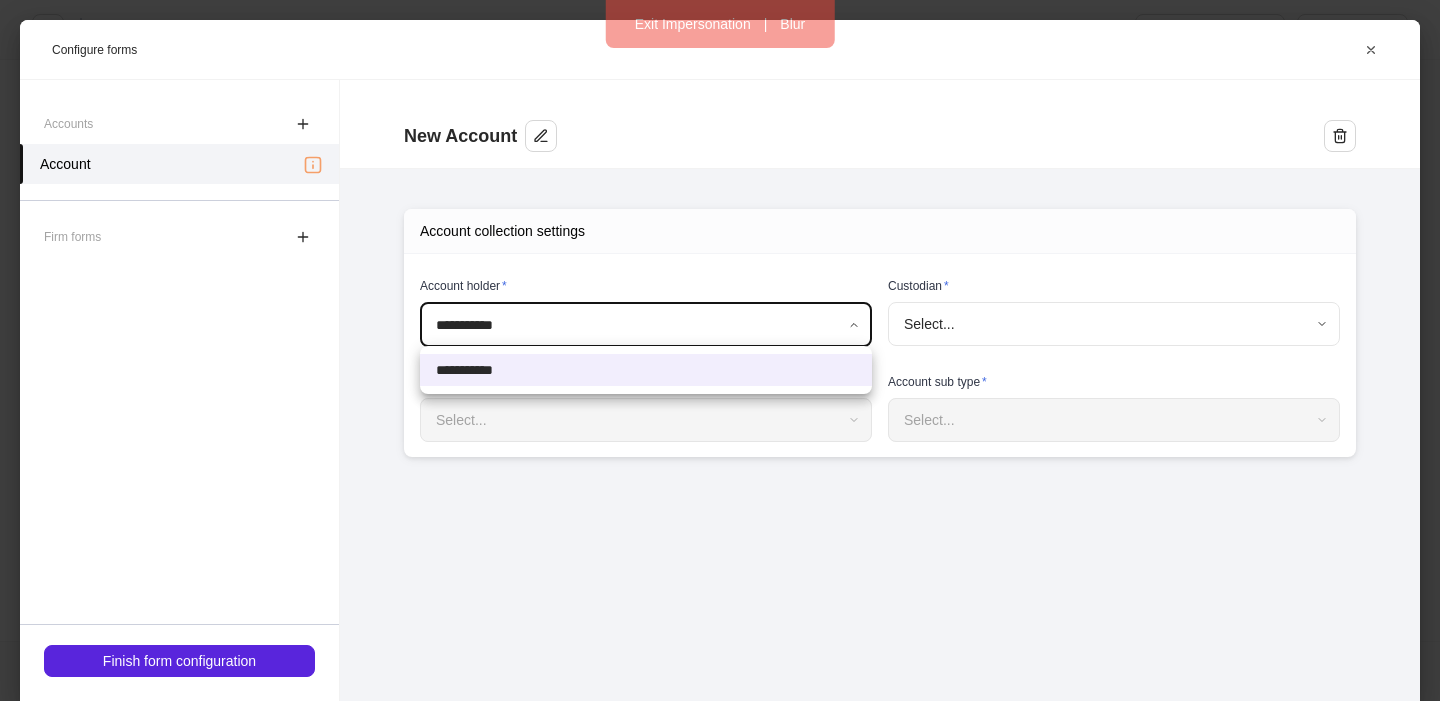 click at bounding box center [720, 350] 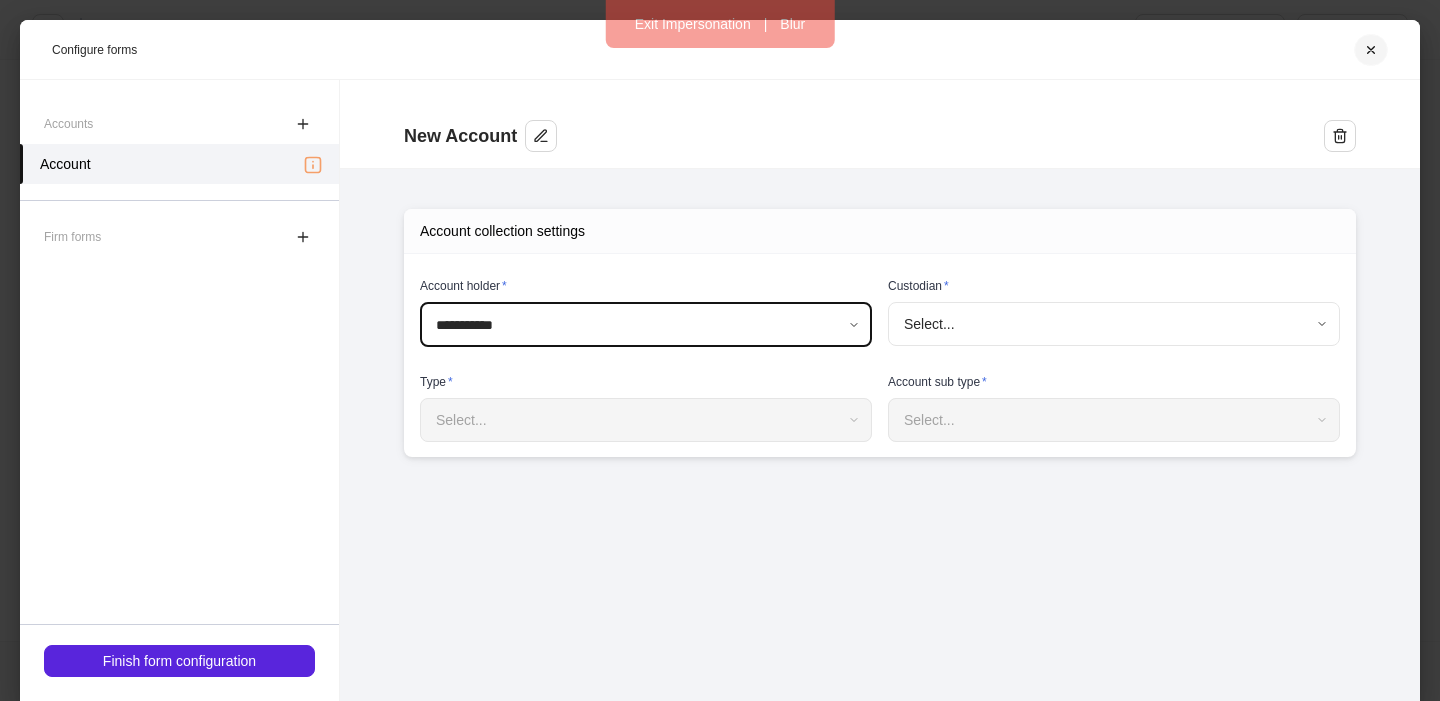 click at bounding box center [1371, 50] 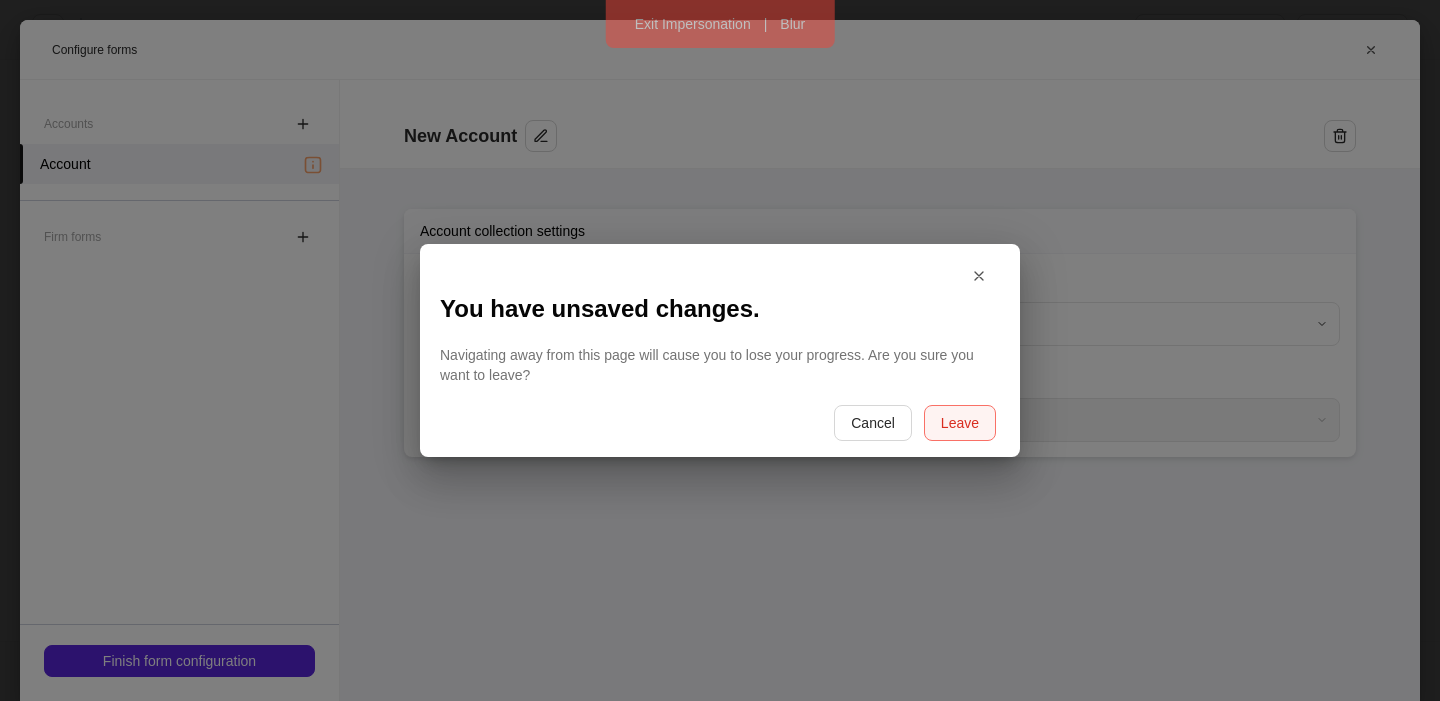 drag, startPoint x: 977, startPoint y: 426, endPoint x: 779, endPoint y: 373, distance: 204.97073 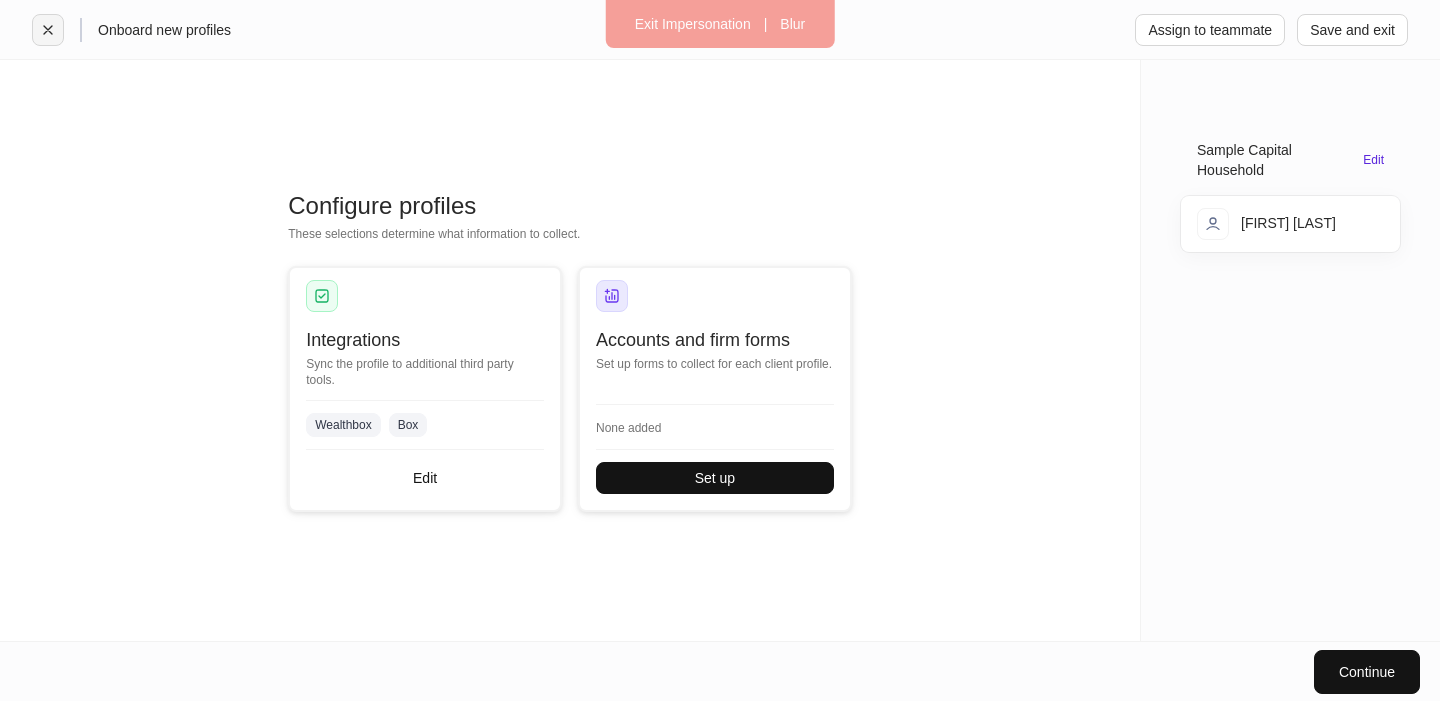 click at bounding box center (48, 30) 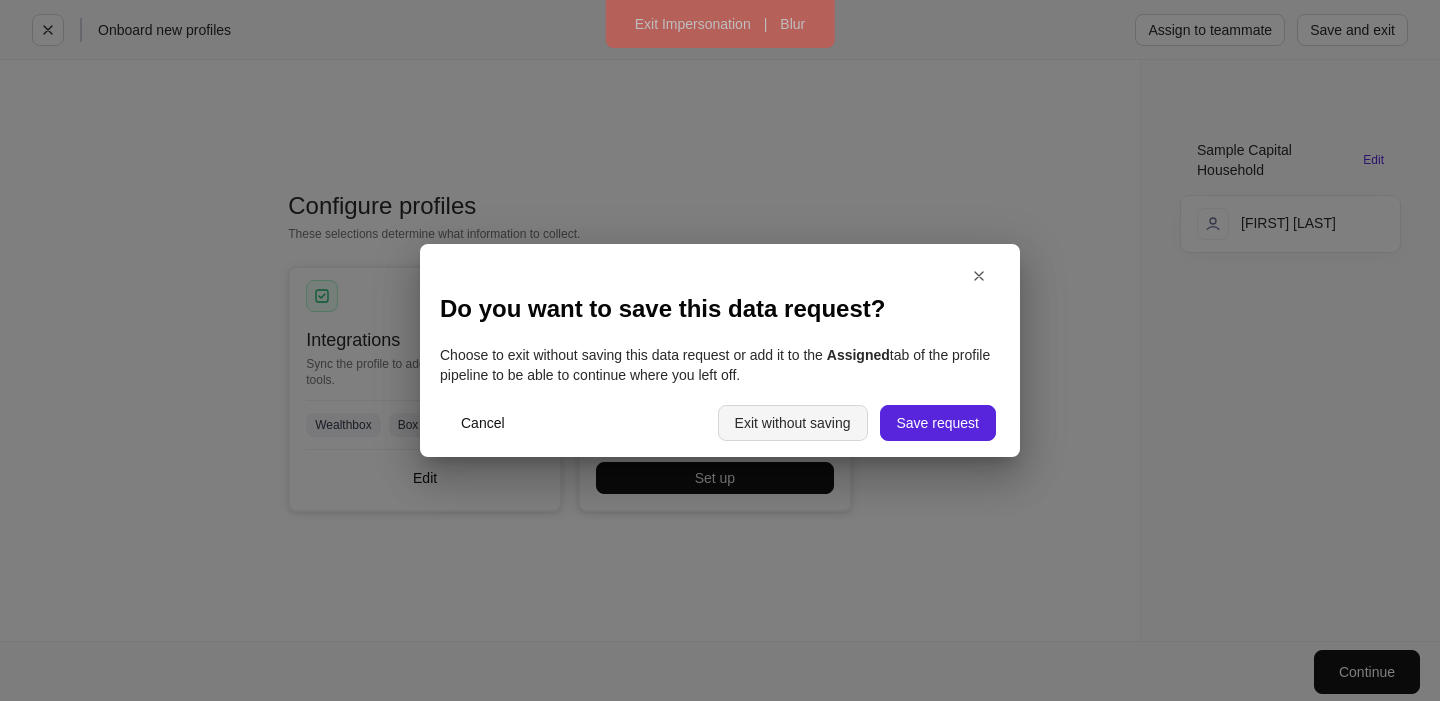 click on "Exit without saving" at bounding box center (793, 423) 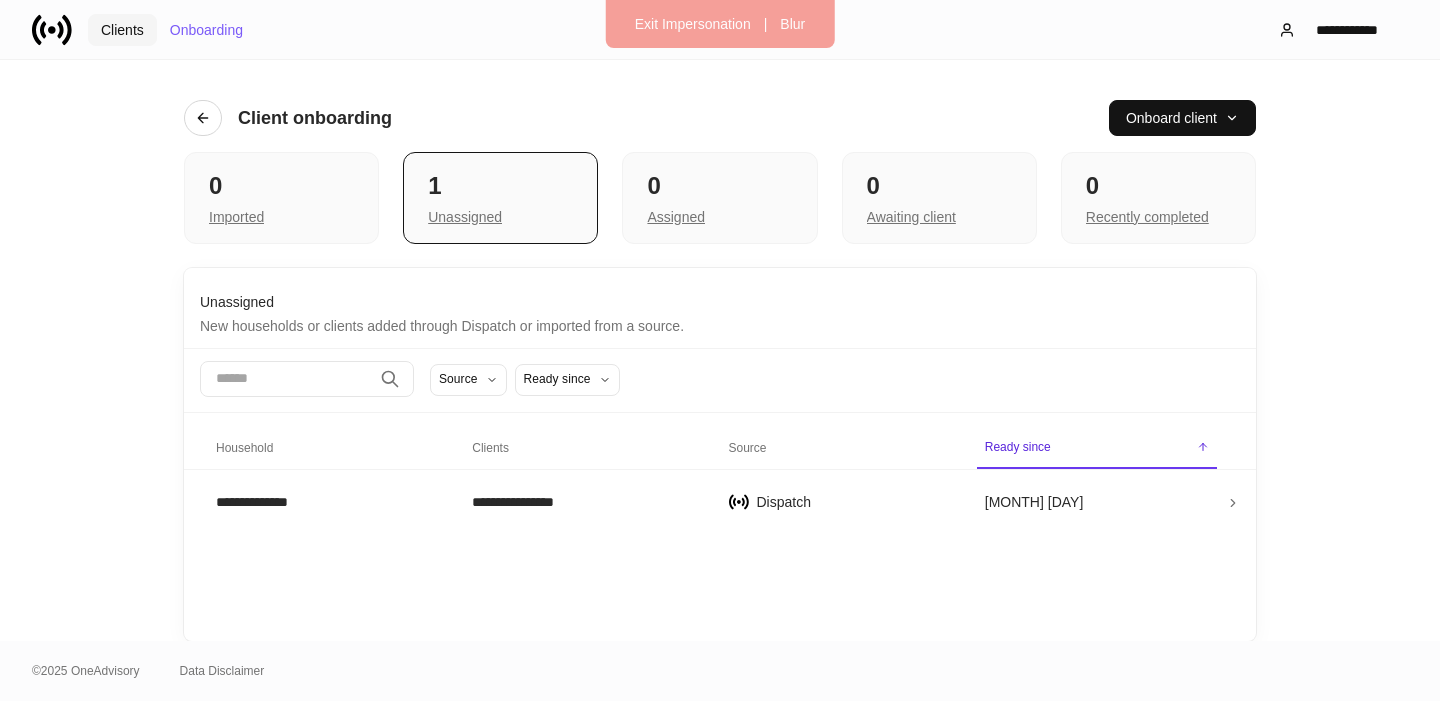 drag, startPoint x: 140, startPoint y: 38, endPoint x: 269, endPoint y: 4, distance: 133.4054 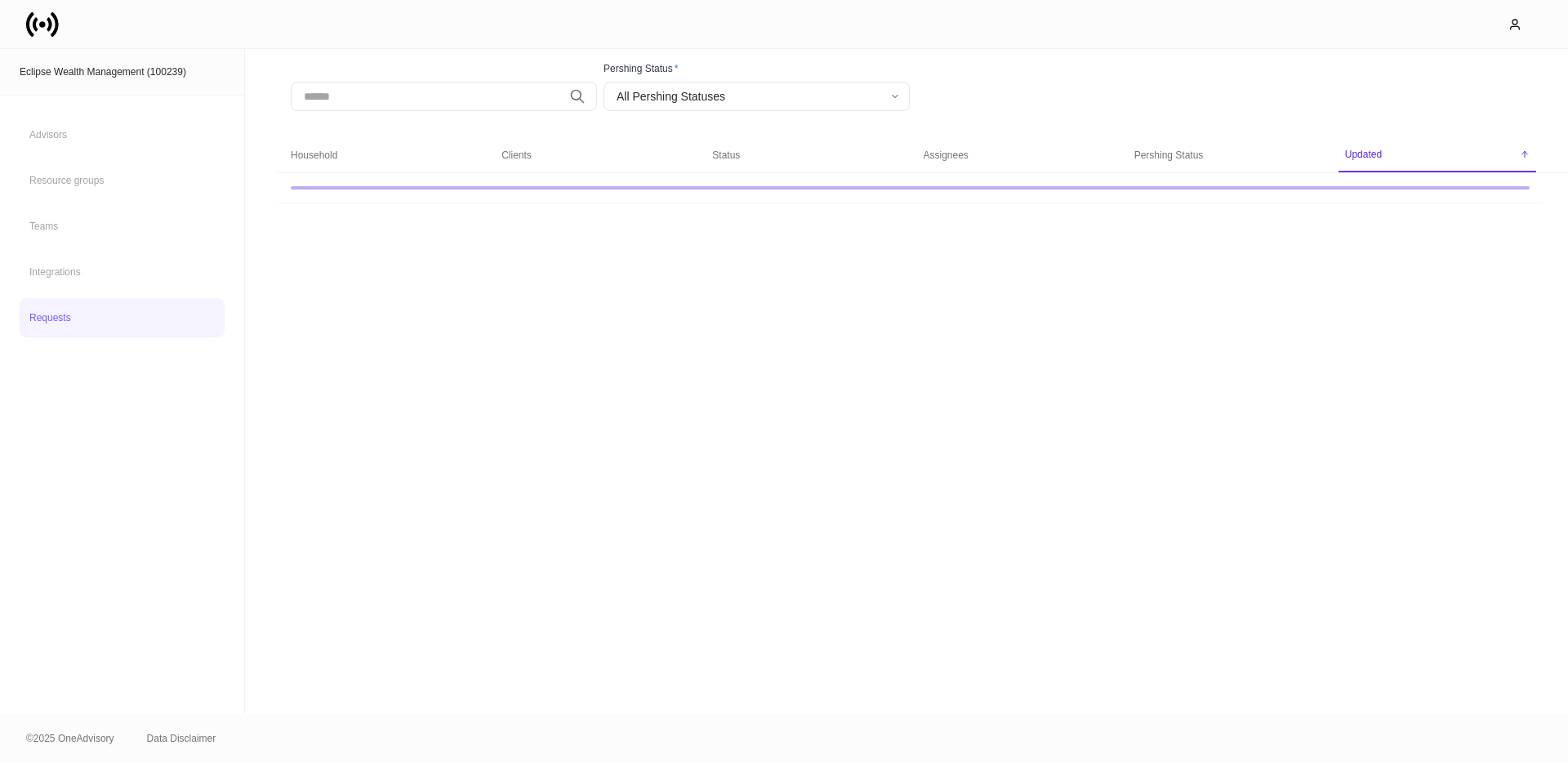 scroll, scrollTop: 0, scrollLeft: 0, axis: both 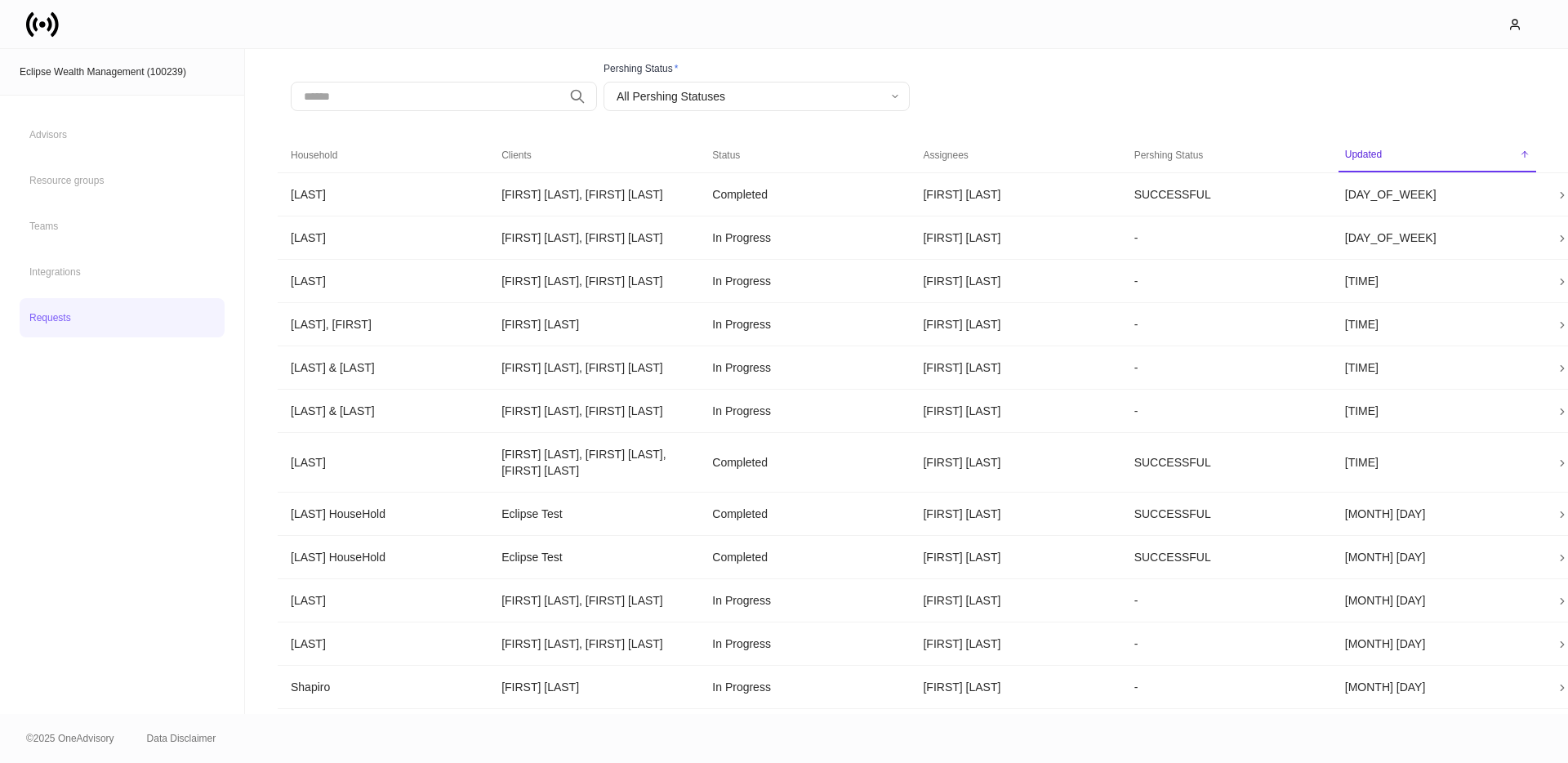 click on "[LAST] [LAST], [FIRST] [LAST], [FIRST] [LAST] [STATUS] [FIRST] [LAST] [STATUS] [TIME] [LAST] [LAST] [LAST] [LAST] [STATUS] [DAY] [LAST] [LAST] [FIRST] [LAST], [FIRST] [LAST] [STATUS] [FIRST] [LAST] - [TIME] [LAST] [LAST] [FIRST] [LAST], [FIRST] [LAST] [STATUS] [FIRST] [LAST] - [TIME]" at bounding box center [784, 382] 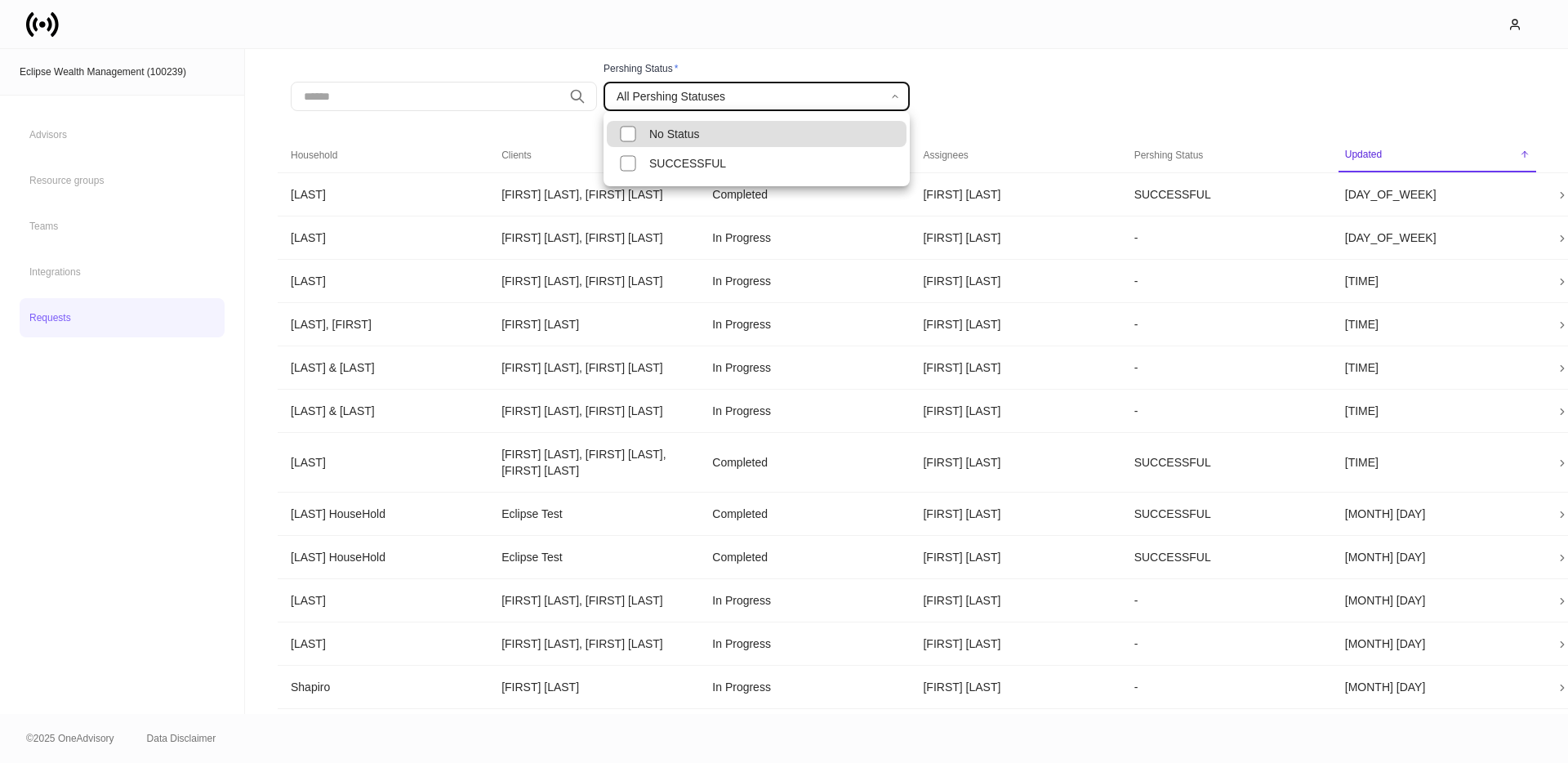 click at bounding box center [784, 382] 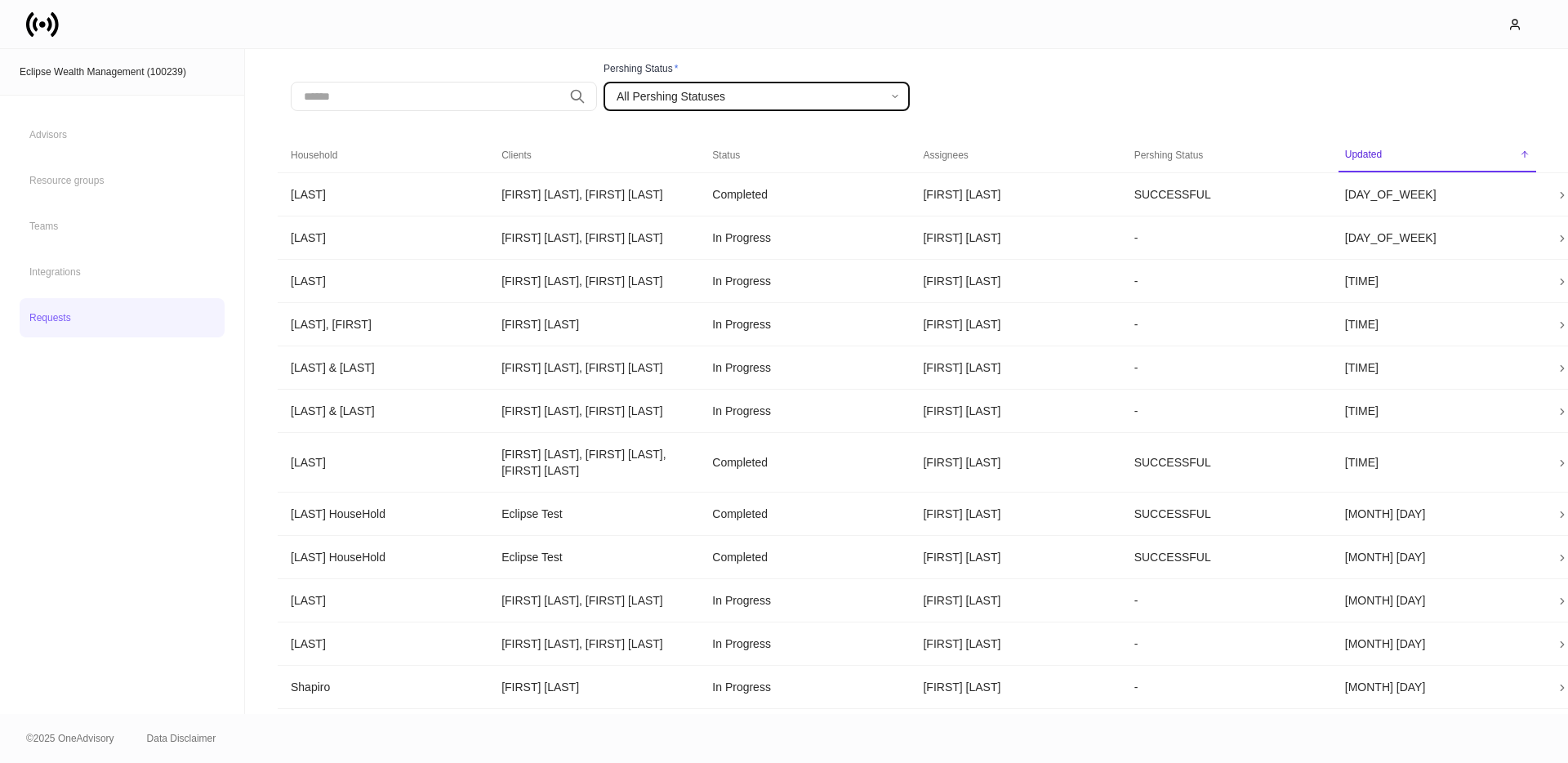 click on "[LAST] [LAST], [FIRST] [LAST], [FIRST] [LAST] [STATUS] [FIRST] [LAST] [STATUS] [TIME] [LAST] [LAST] [LAST] [LAST] [STATUS] [DAY] [LAST] [LAST] [FIRST] [LAST], [FIRST] [LAST] [STATUS] [FIRST] [LAST] - [TIME] [LAST] [LAST] [FIRST] [LAST], [FIRST] [LAST] [STATUS] [FIRST] [LAST] - [TIME]" at bounding box center [784, 382] 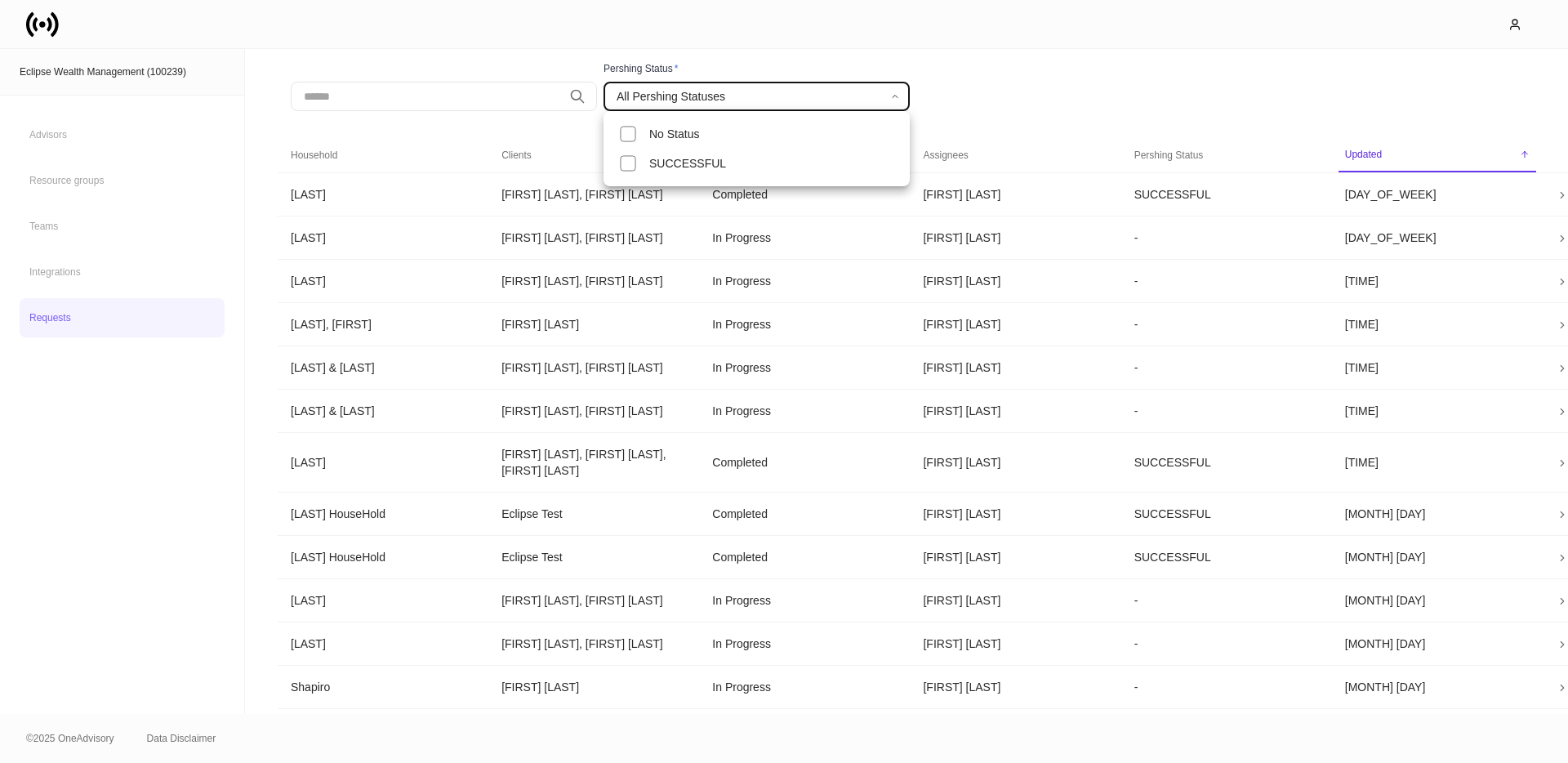 click at bounding box center (784, 382) 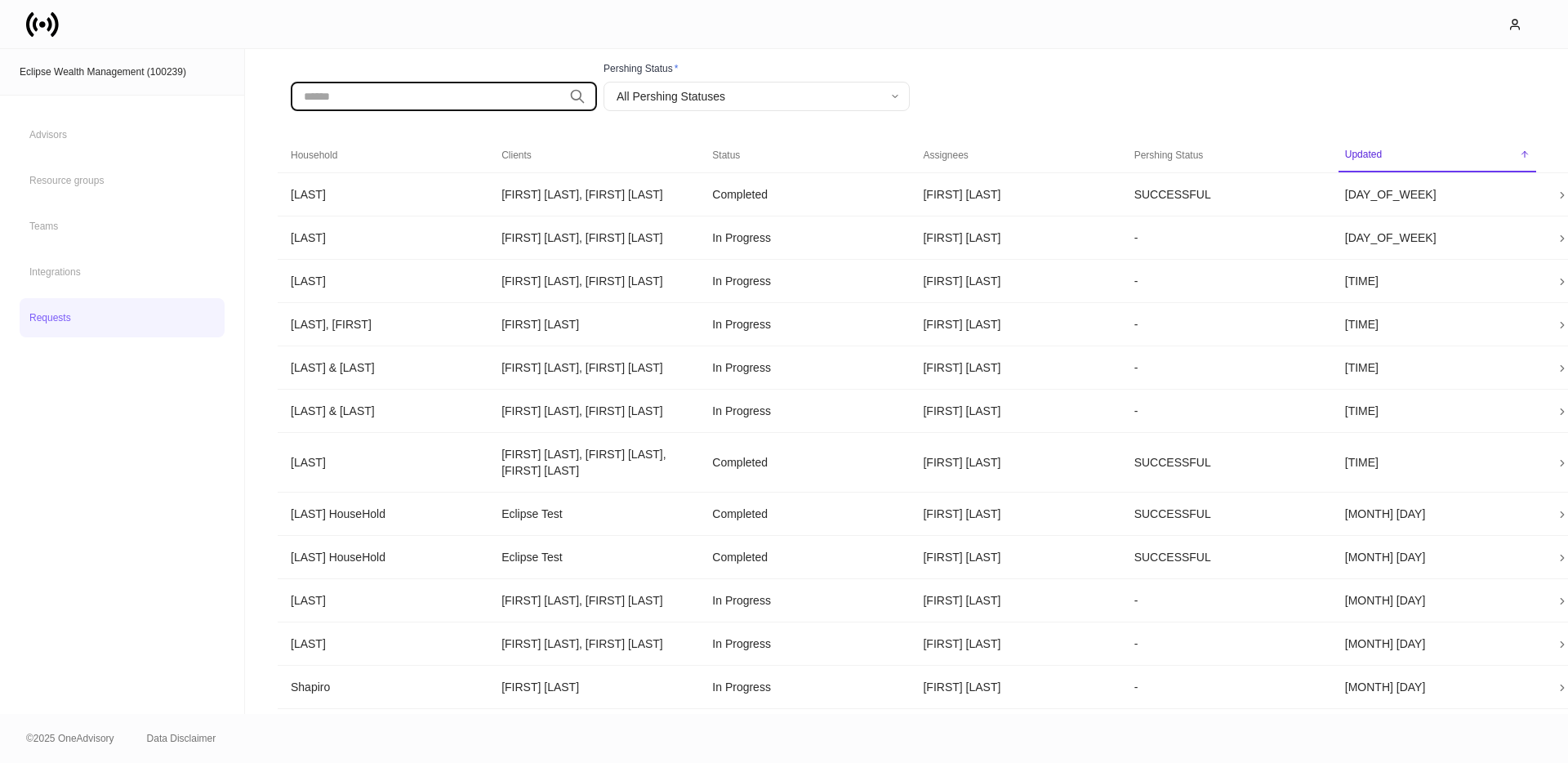 click at bounding box center (426, 96) 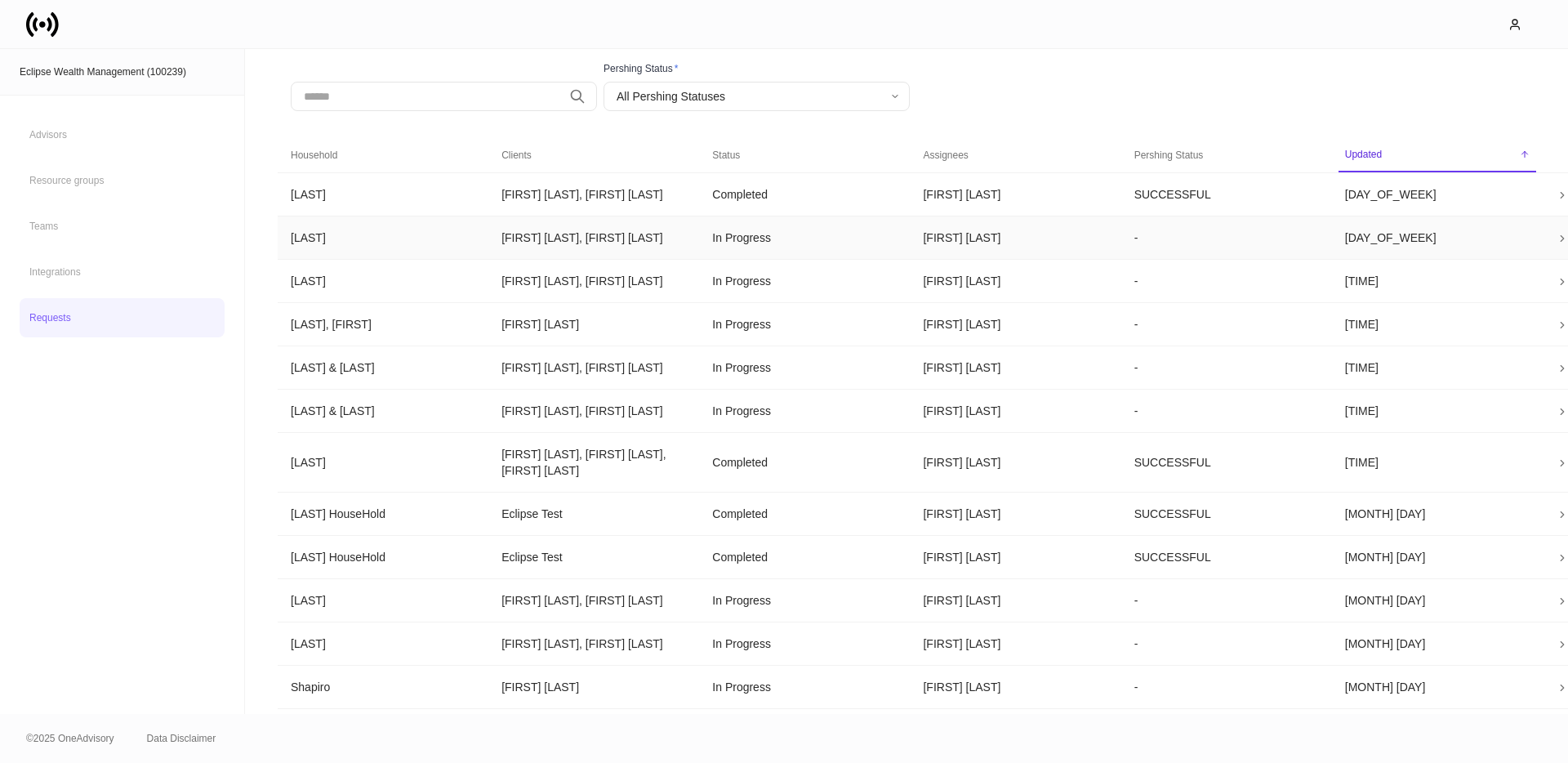 click on "[FIRST] [LAST], [FIRST] [LAST]" at bounding box center [594, 194] 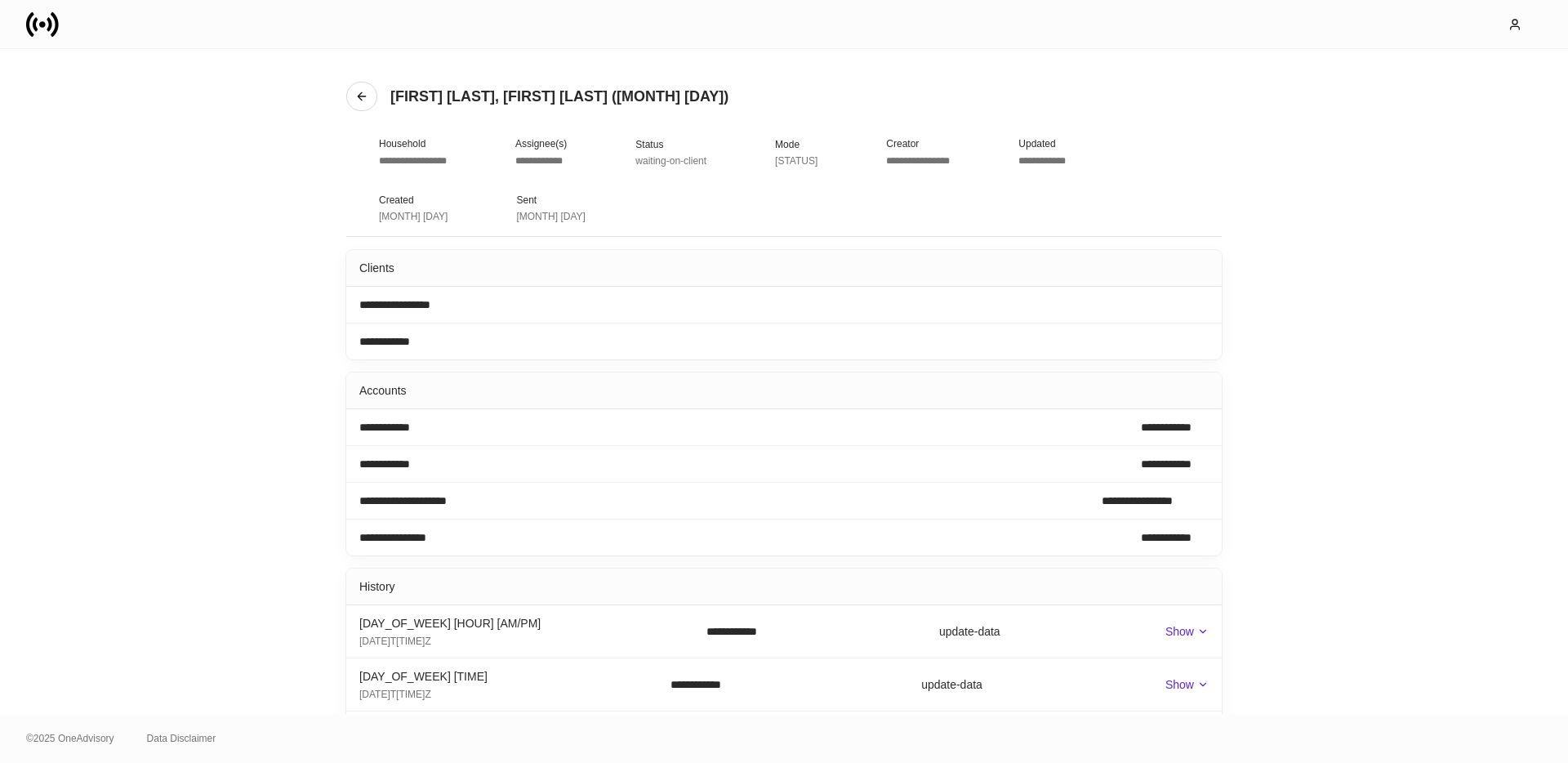 click on "[FIRST] [LAST], [FIRST] [LAST] ([MONTH] [DAY])" at bounding box center (544, 96) 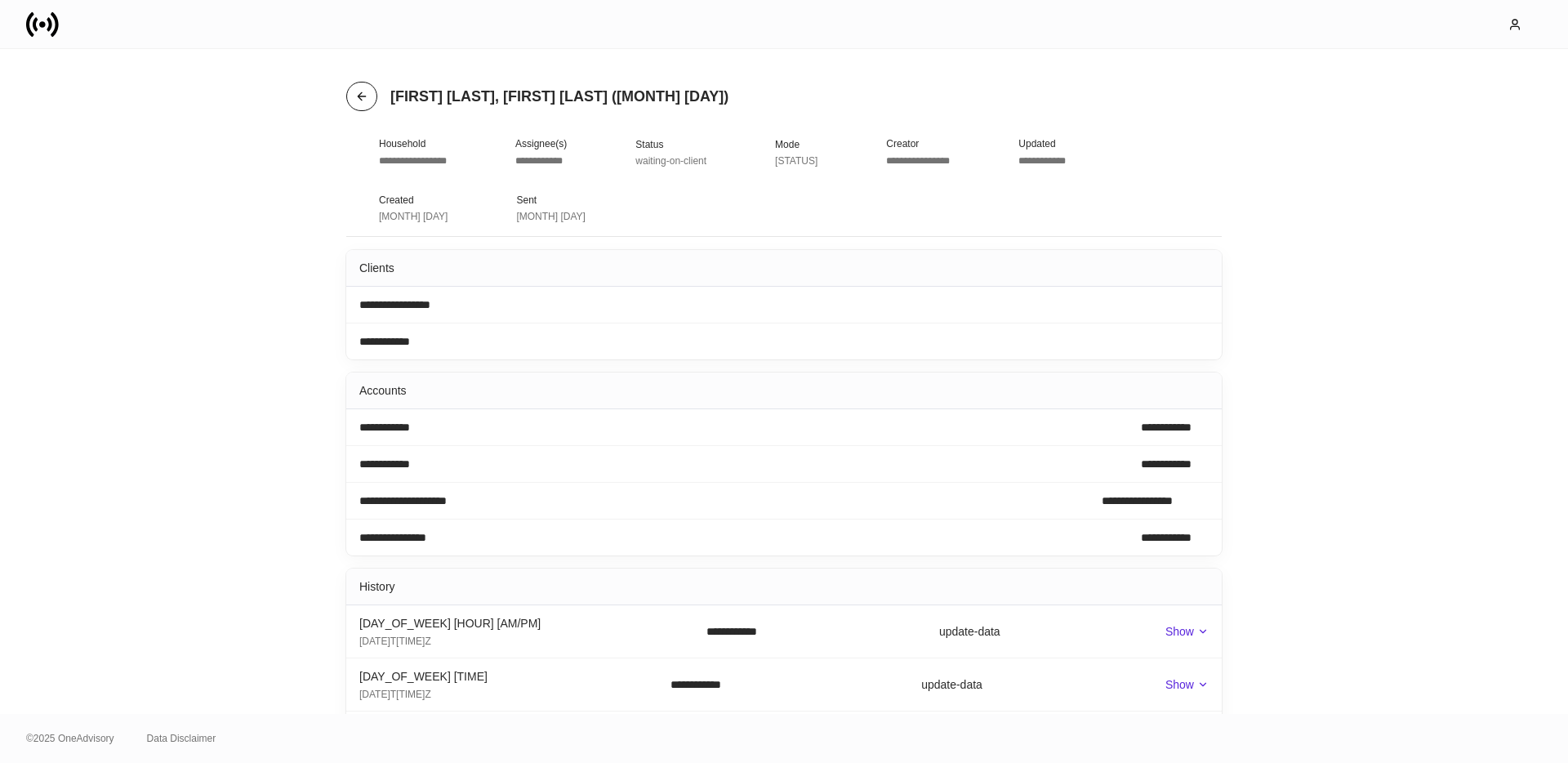 click at bounding box center (362, 96) 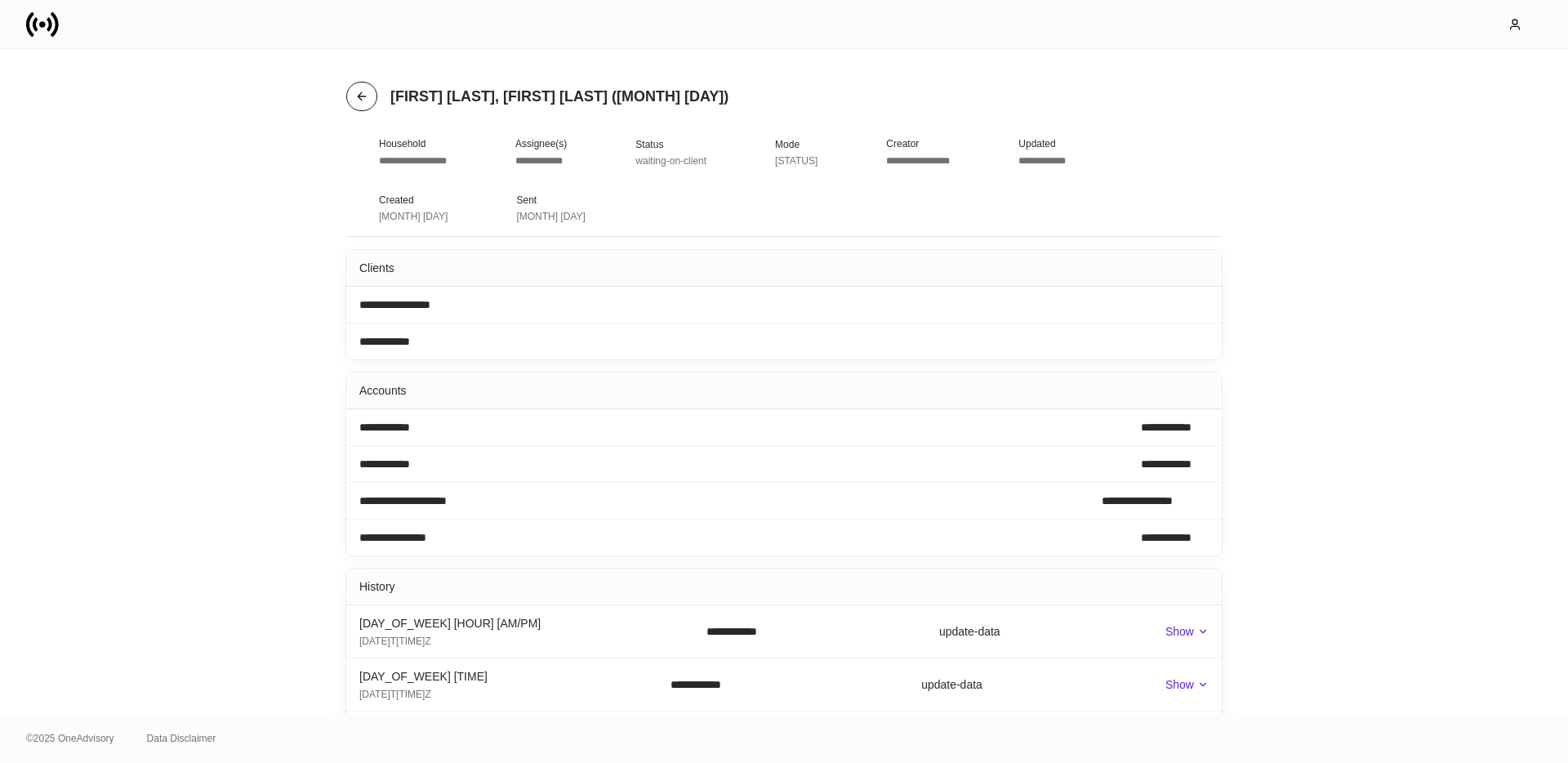 click at bounding box center (362, 96) 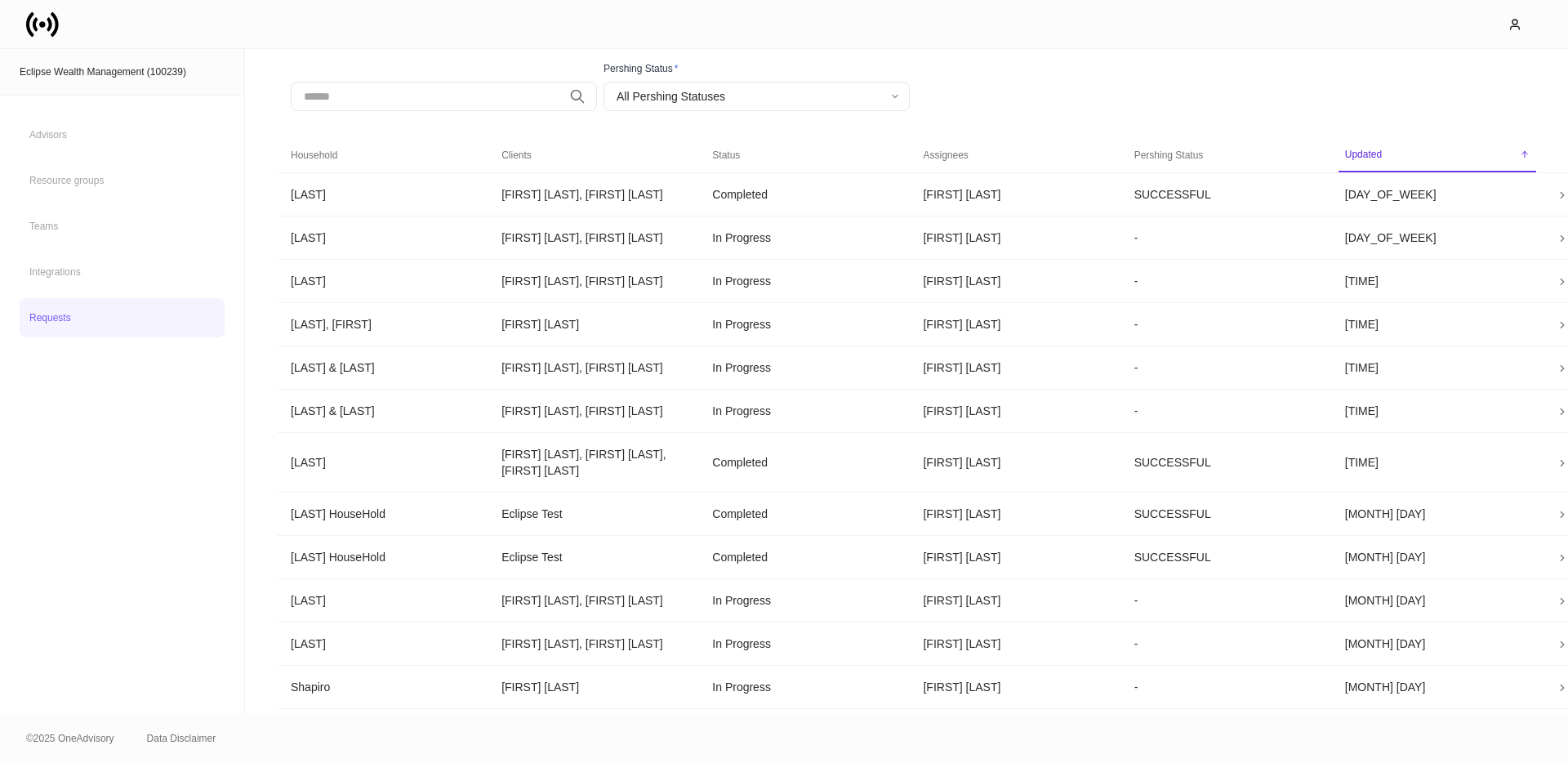 click at bounding box center (426, 96) 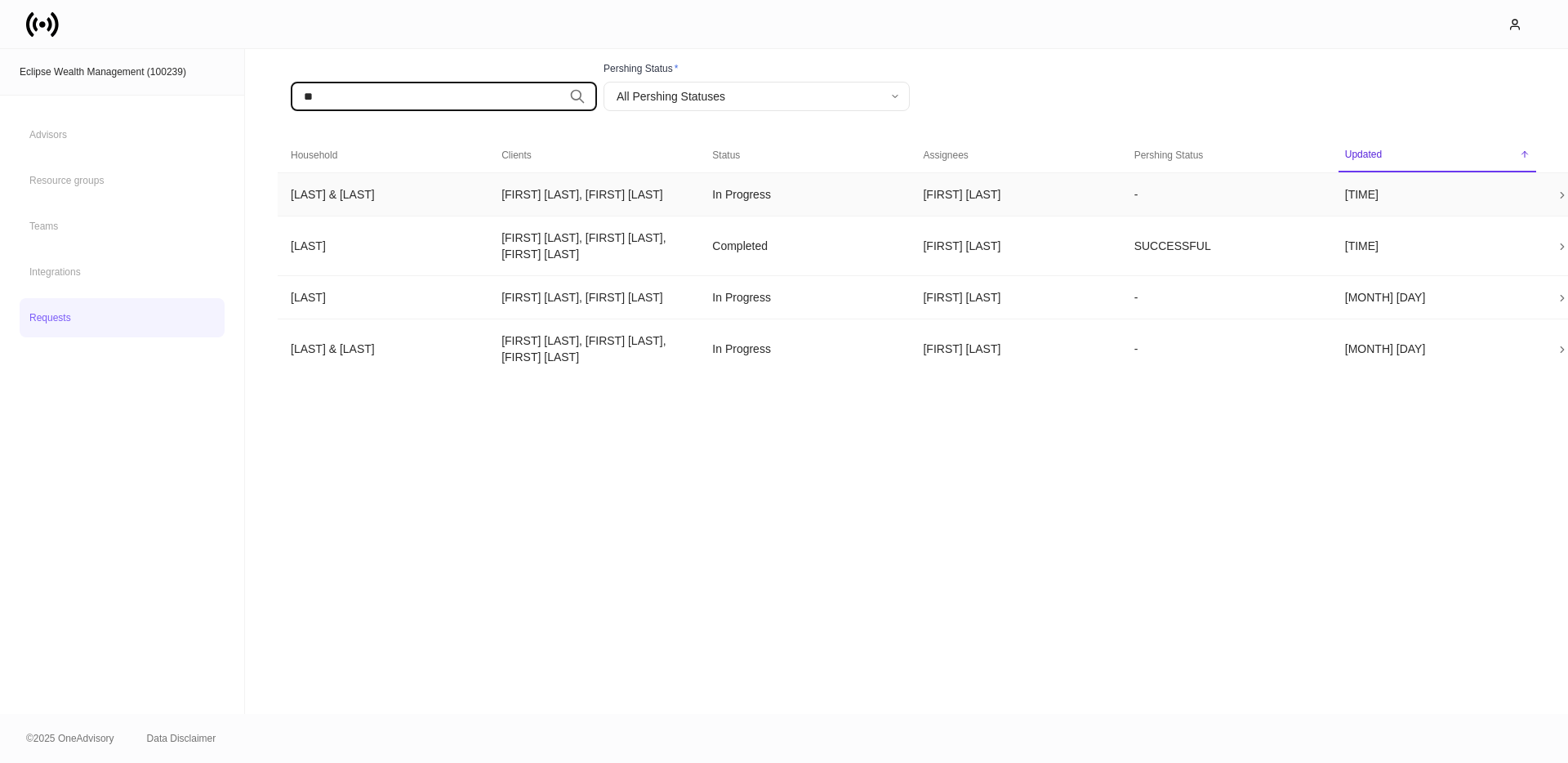type on "[SYMBOL]" 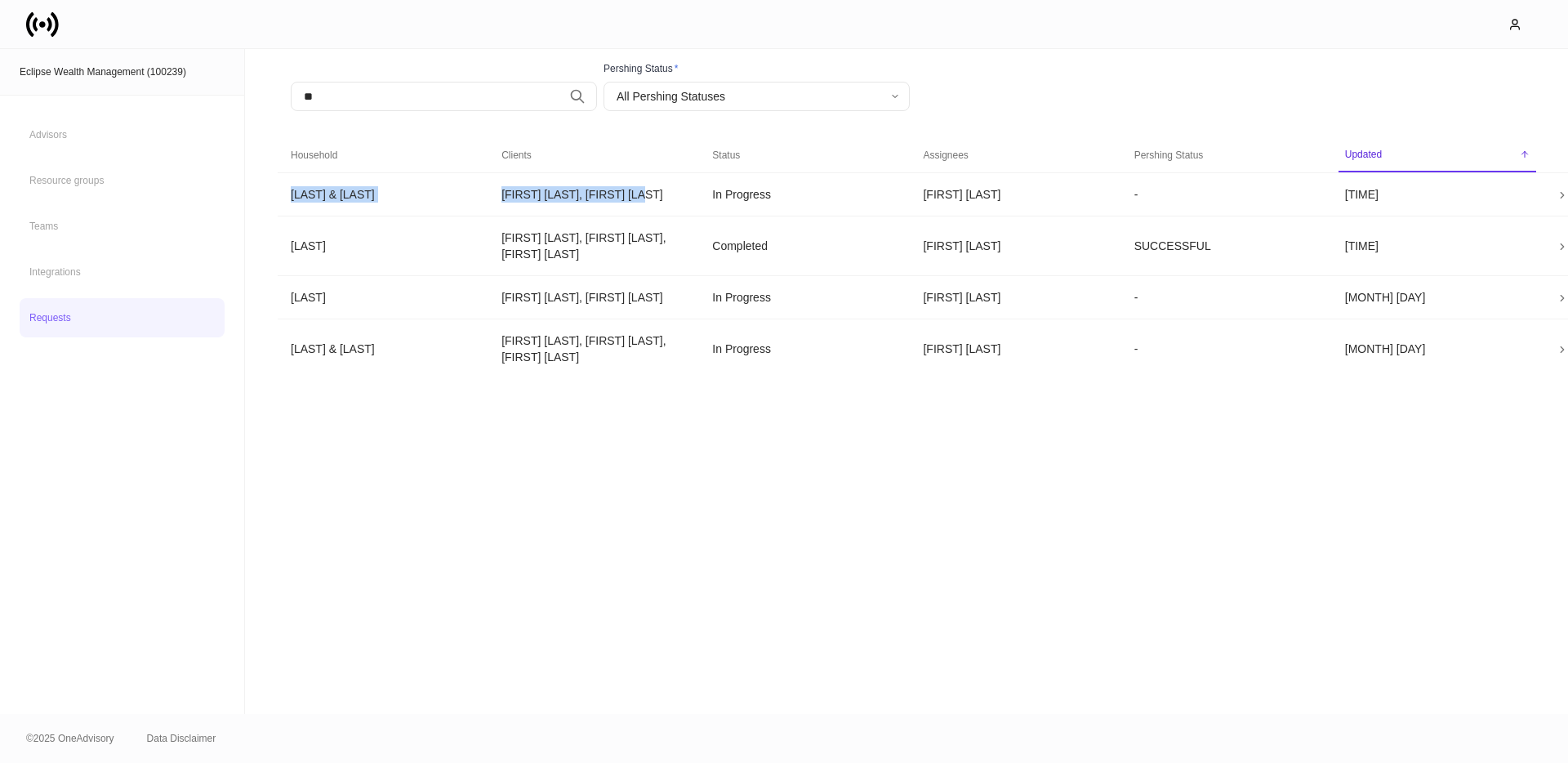 drag, startPoint x: 675, startPoint y: 197, endPoint x: 811, endPoint y: 438, distance: 276.7255 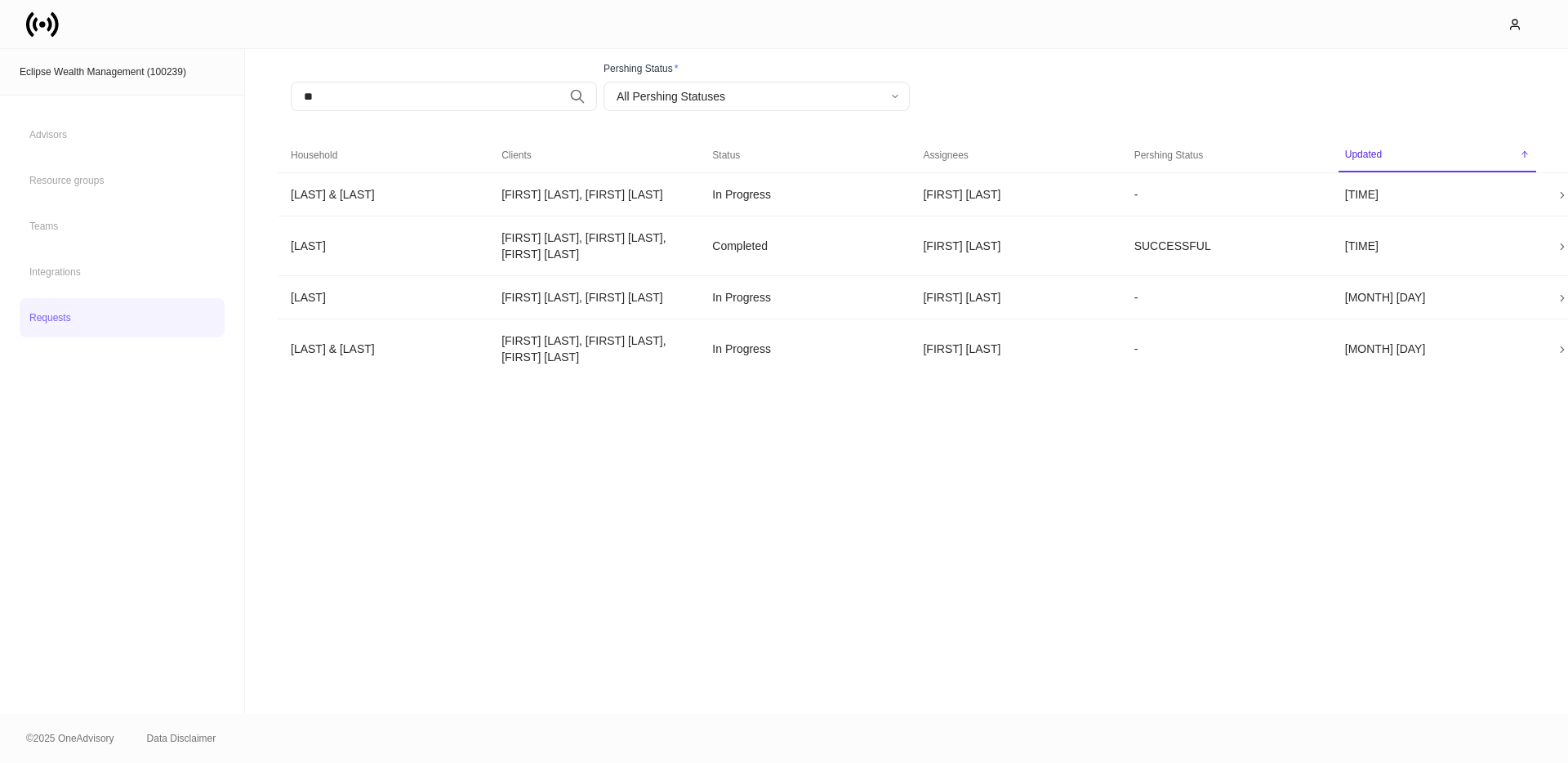 drag, startPoint x: 849, startPoint y: 450, endPoint x: 1175, endPoint y: 460, distance: 326.15334 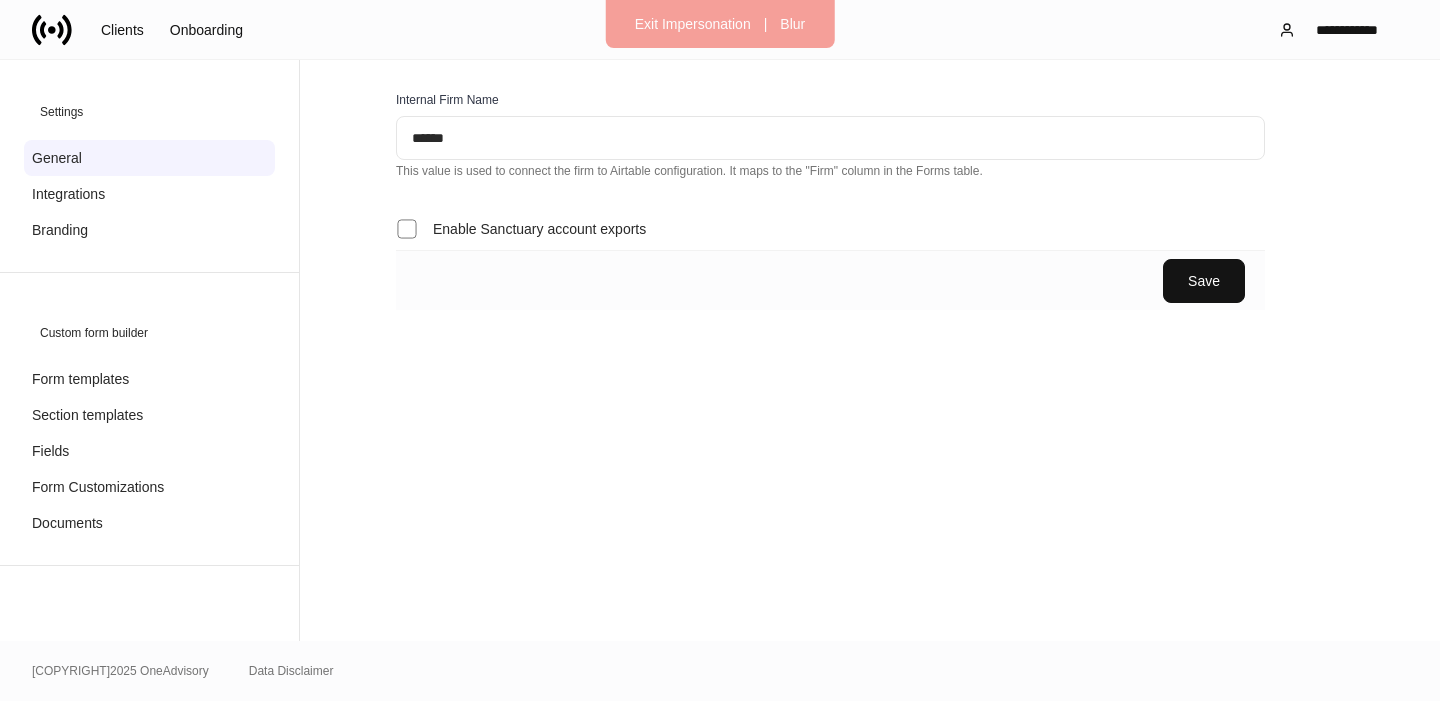 scroll, scrollTop: 0, scrollLeft: 0, axis: both 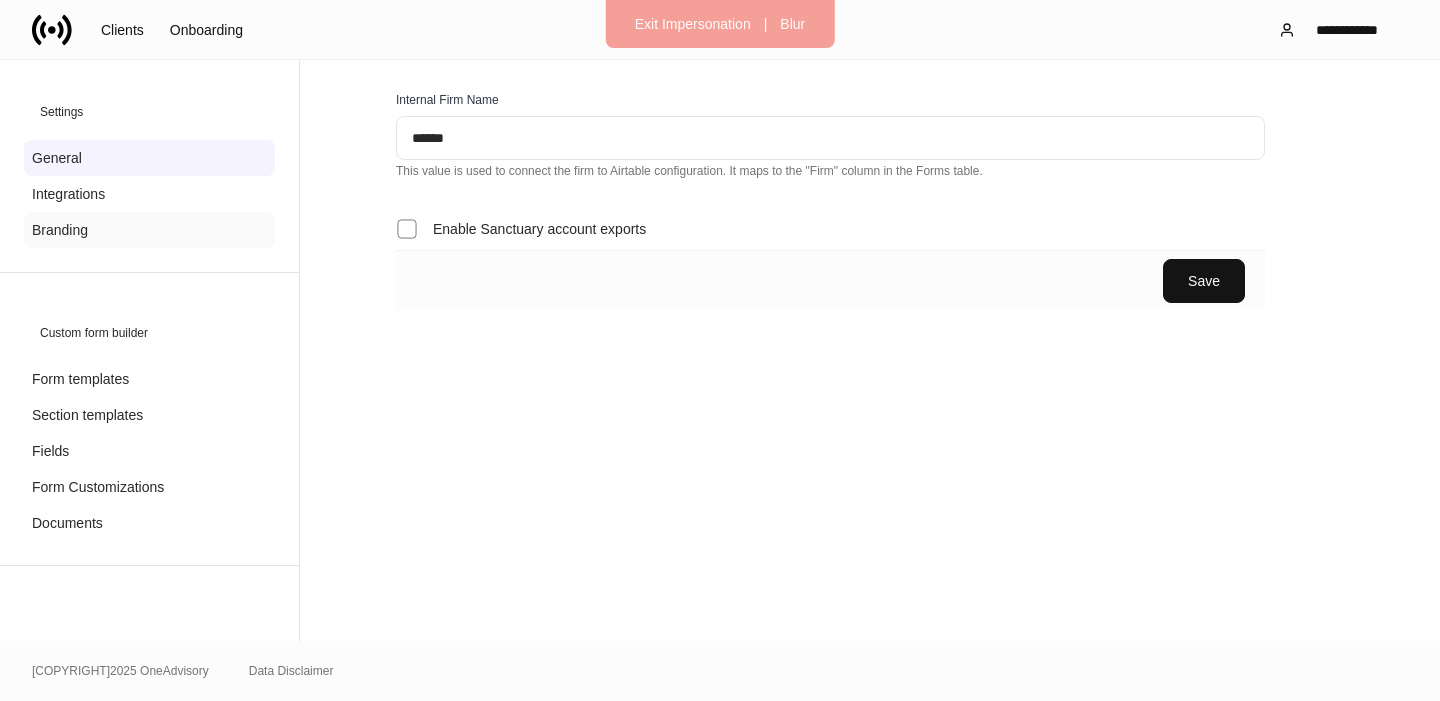 click on "Branding" at bounding box center [60, 230] 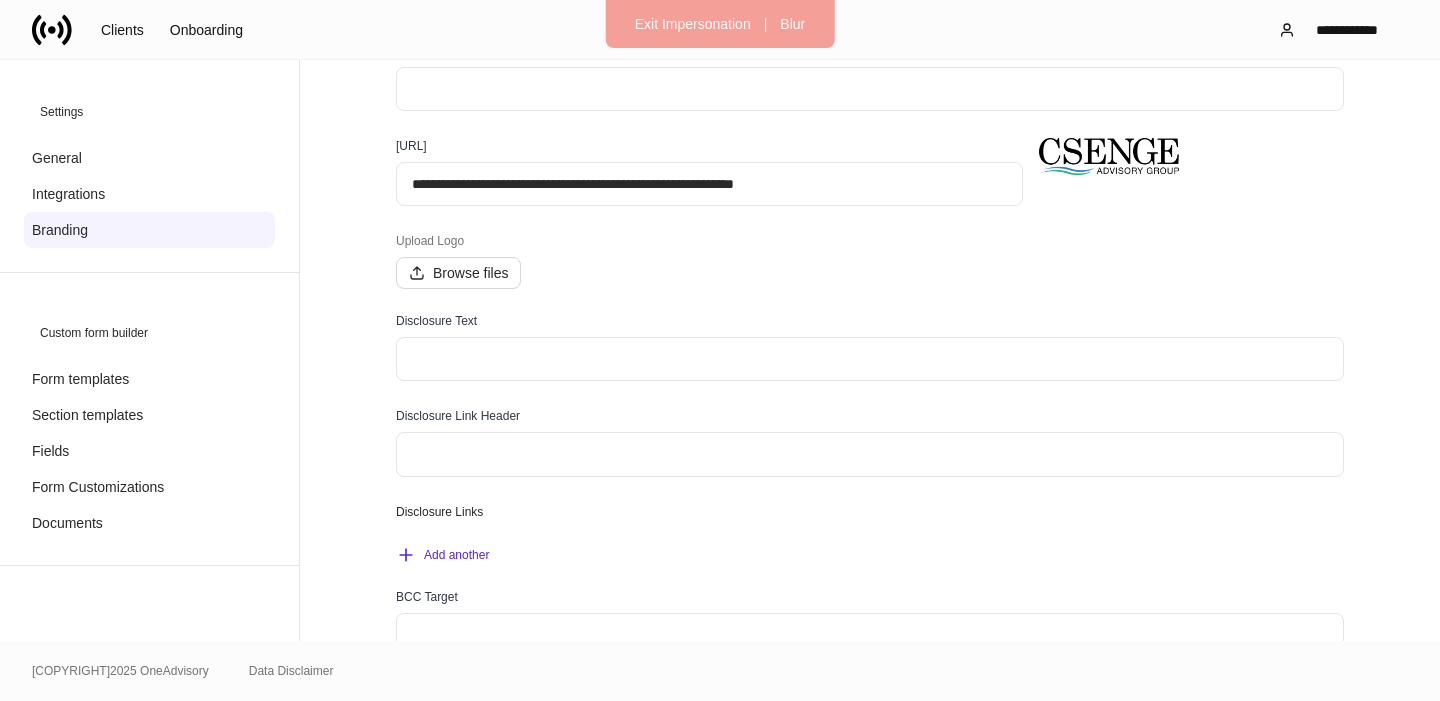 scroll, scrollTop: 52, scrollLeft: 0, axis: vertical 